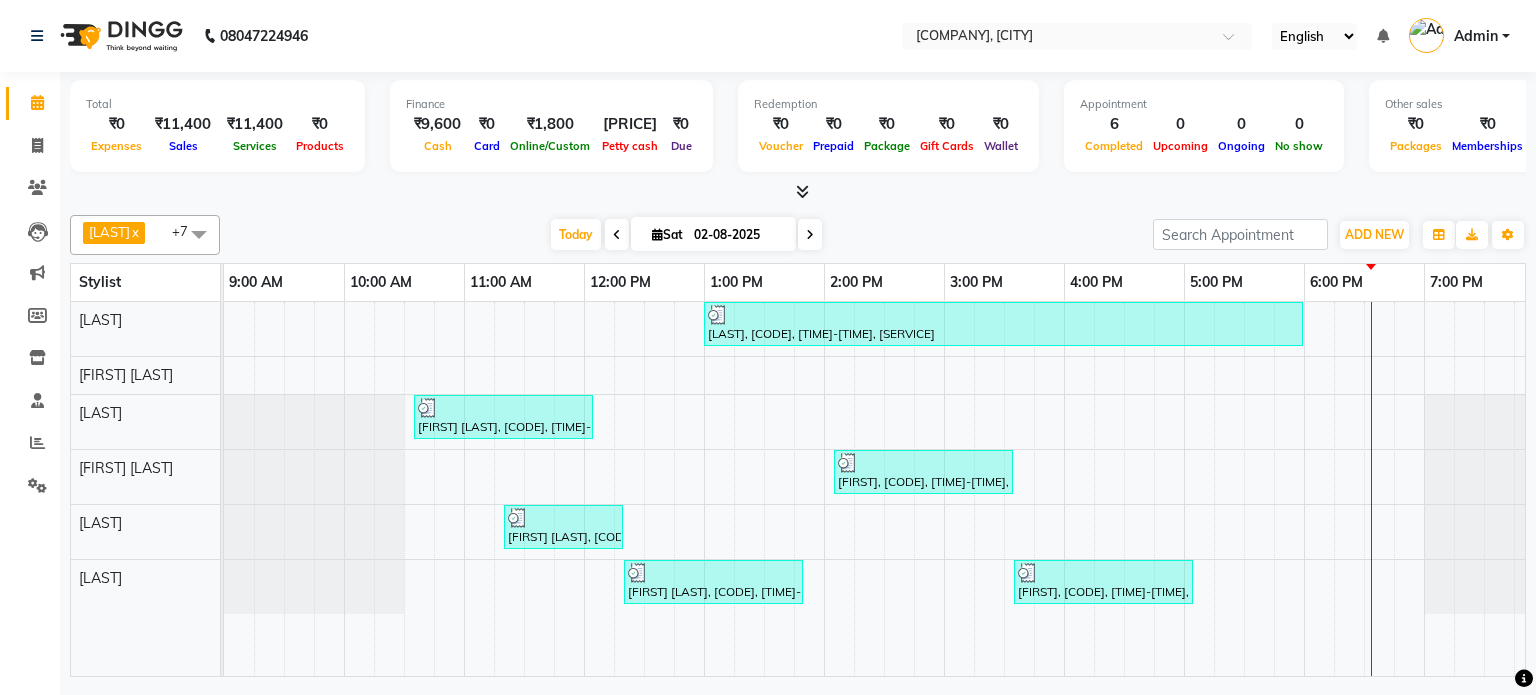 scroll, scrollTop: 0, scrollLeft: 0, axis: both 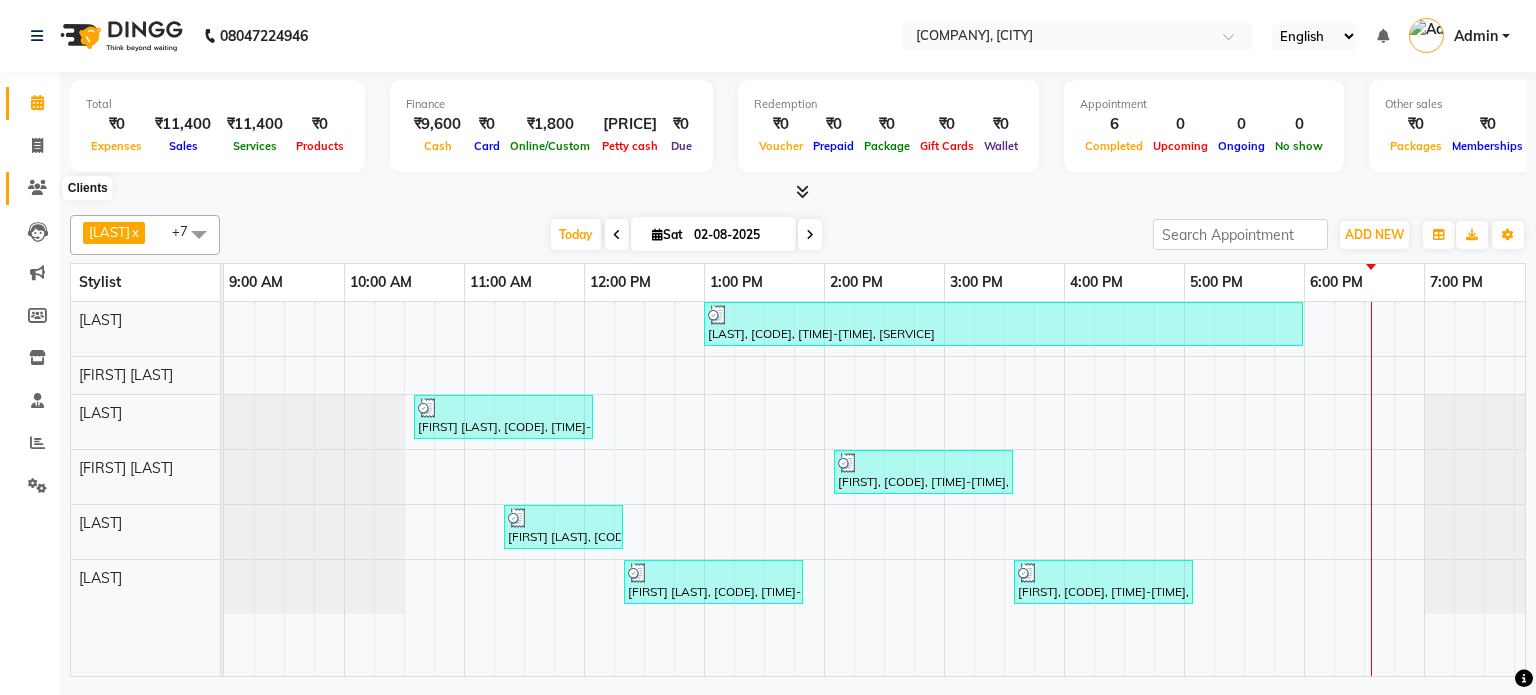 click 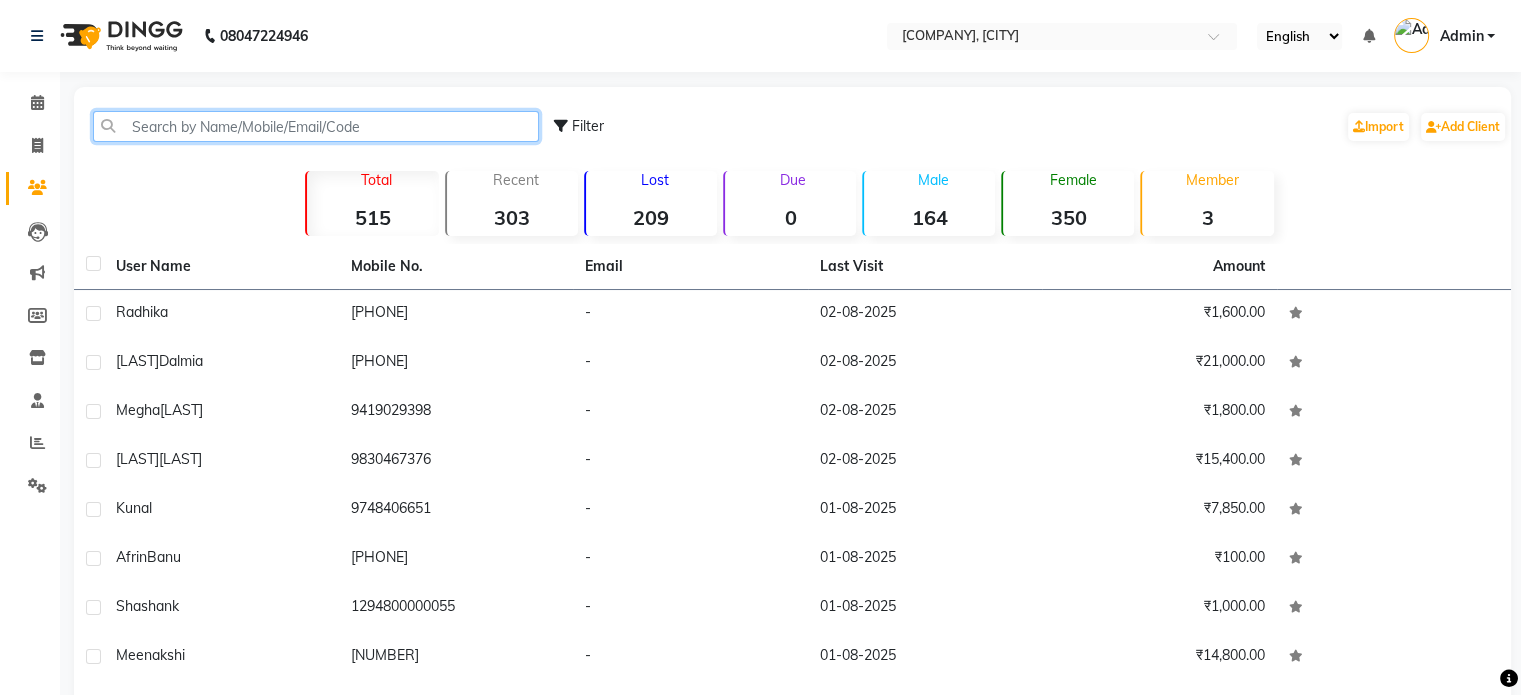 click 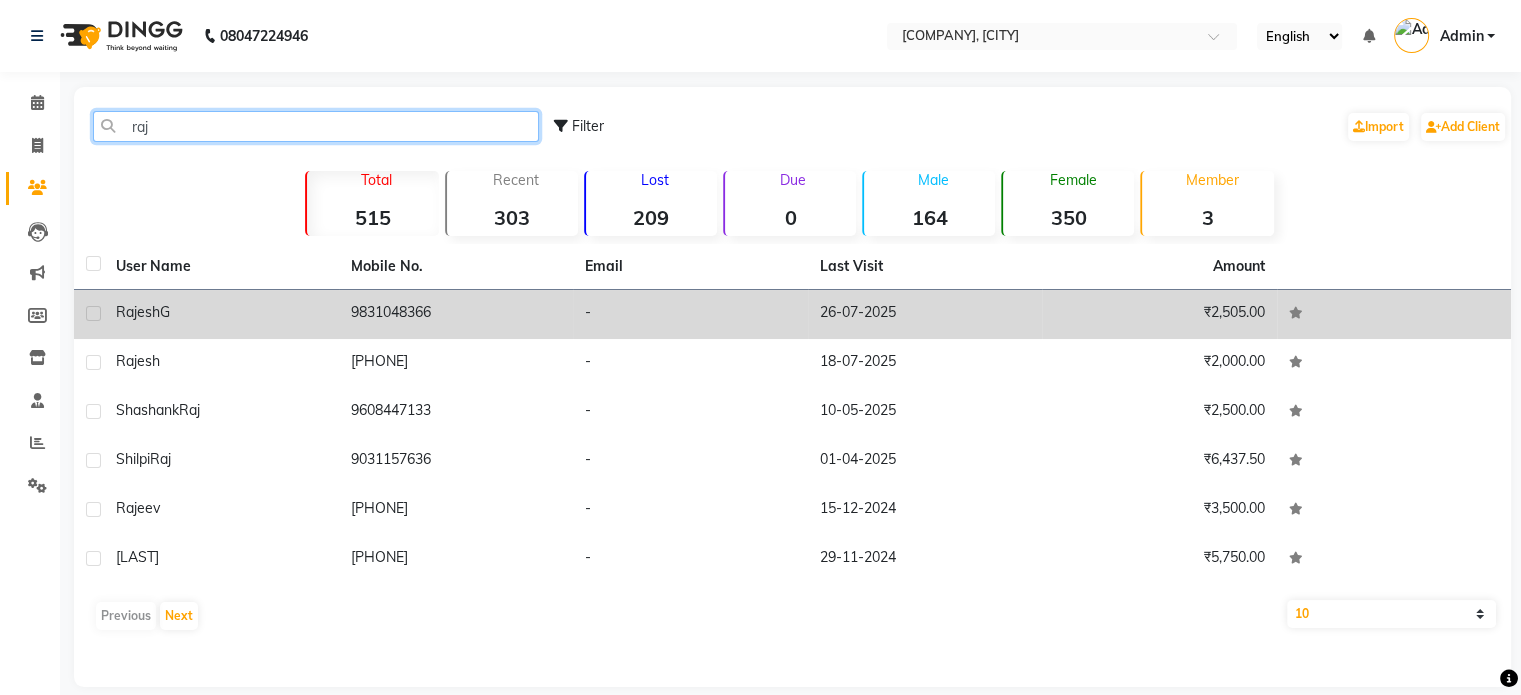 type on "raj" 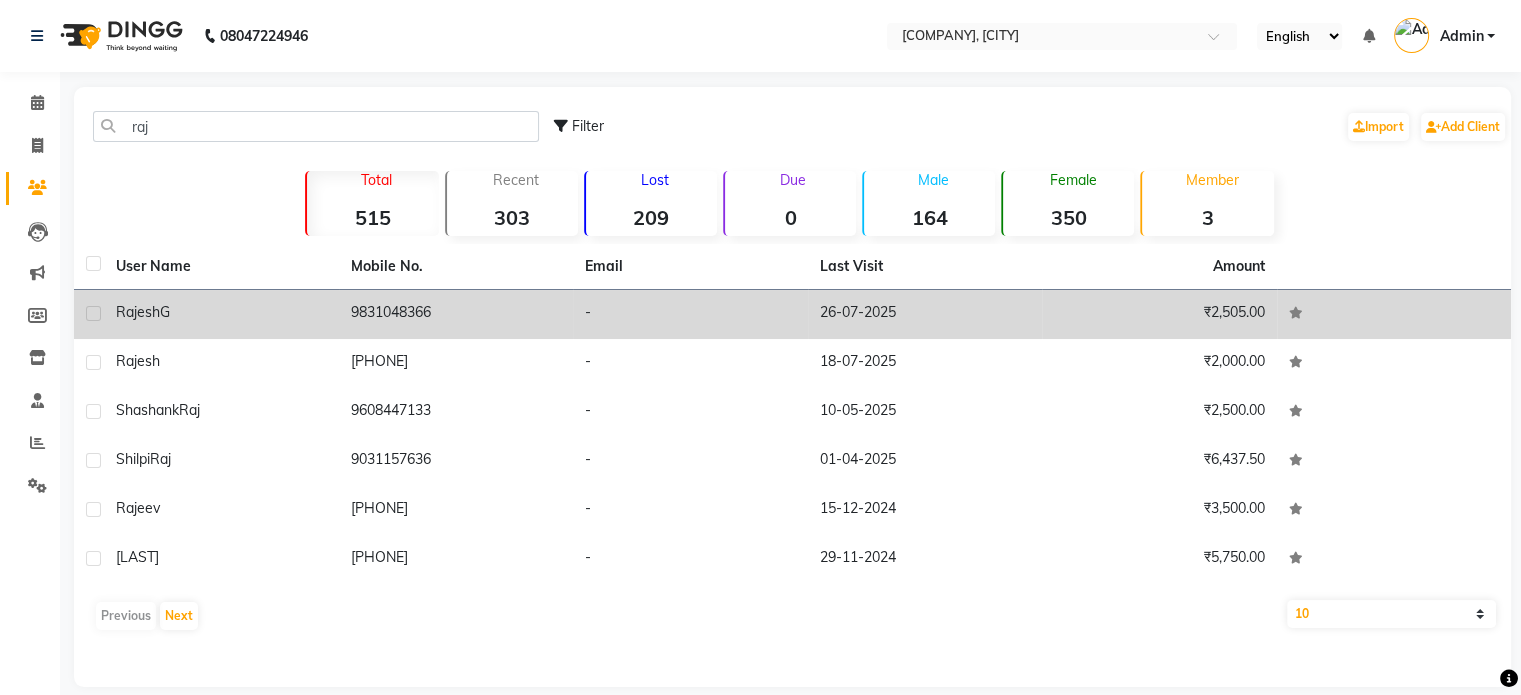 click on "Rajesh" 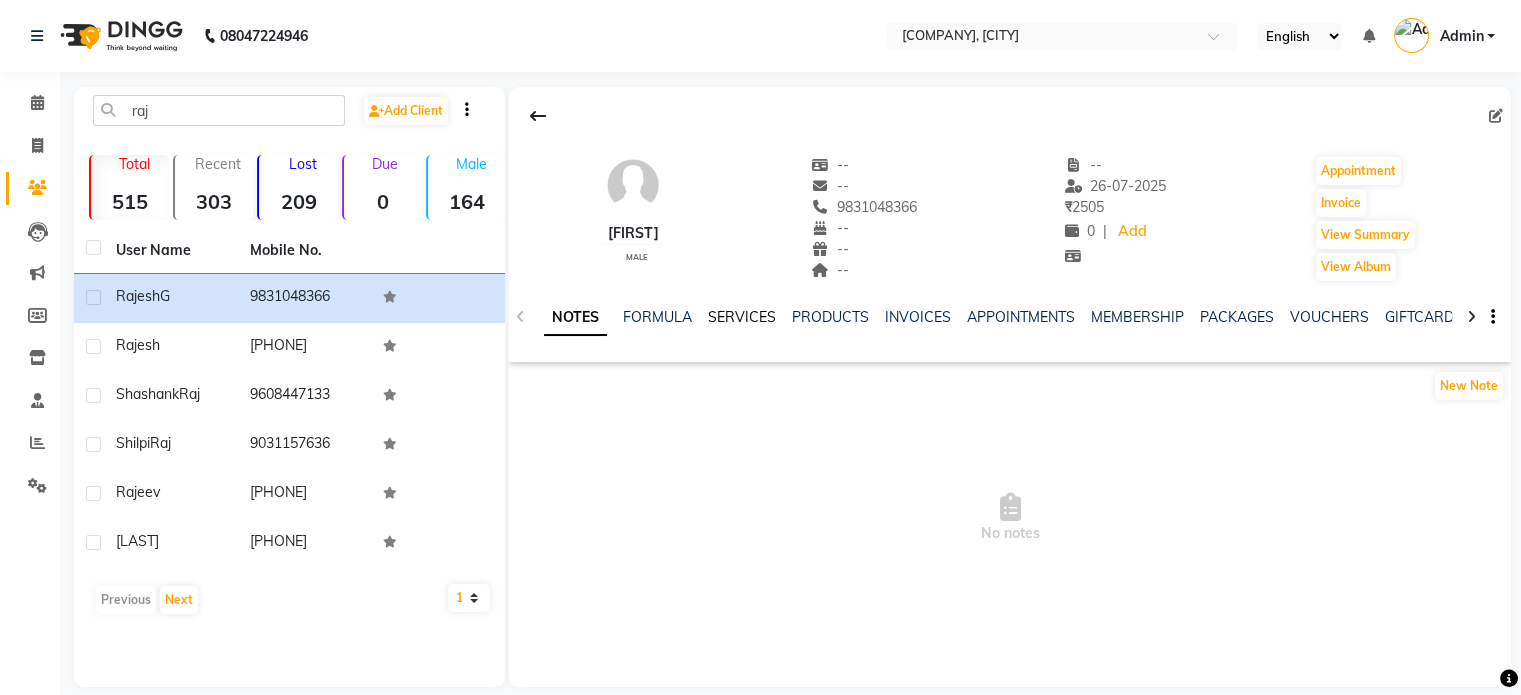 click on "SERVICES" 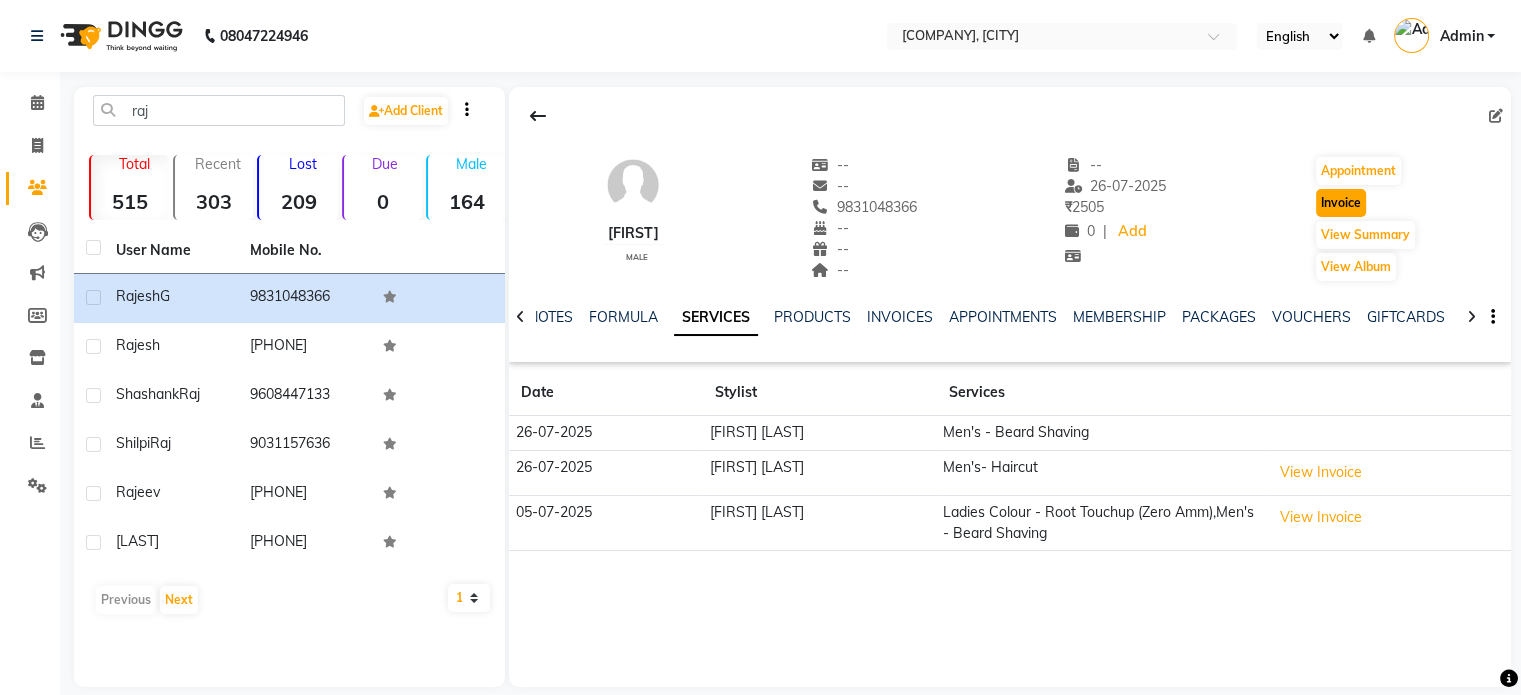 click on "Invoice" 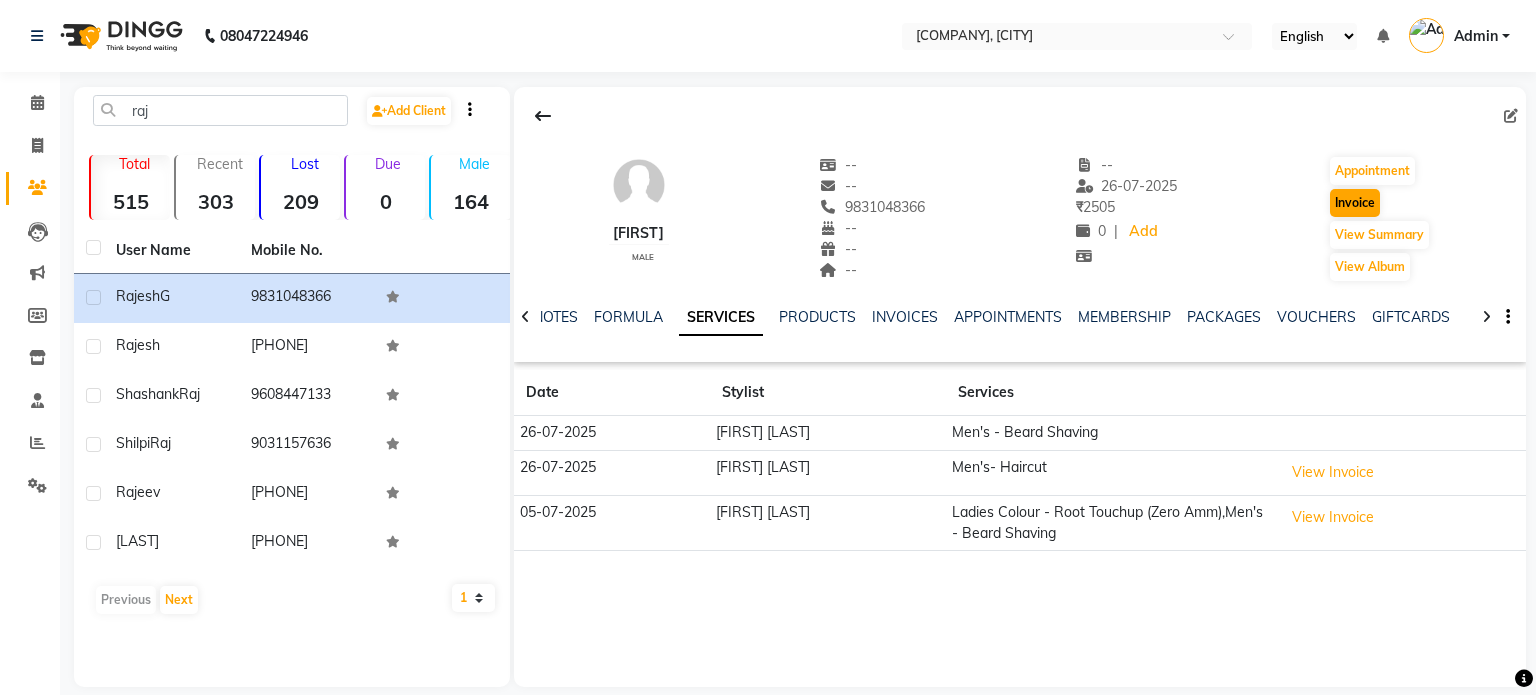 select on "service" 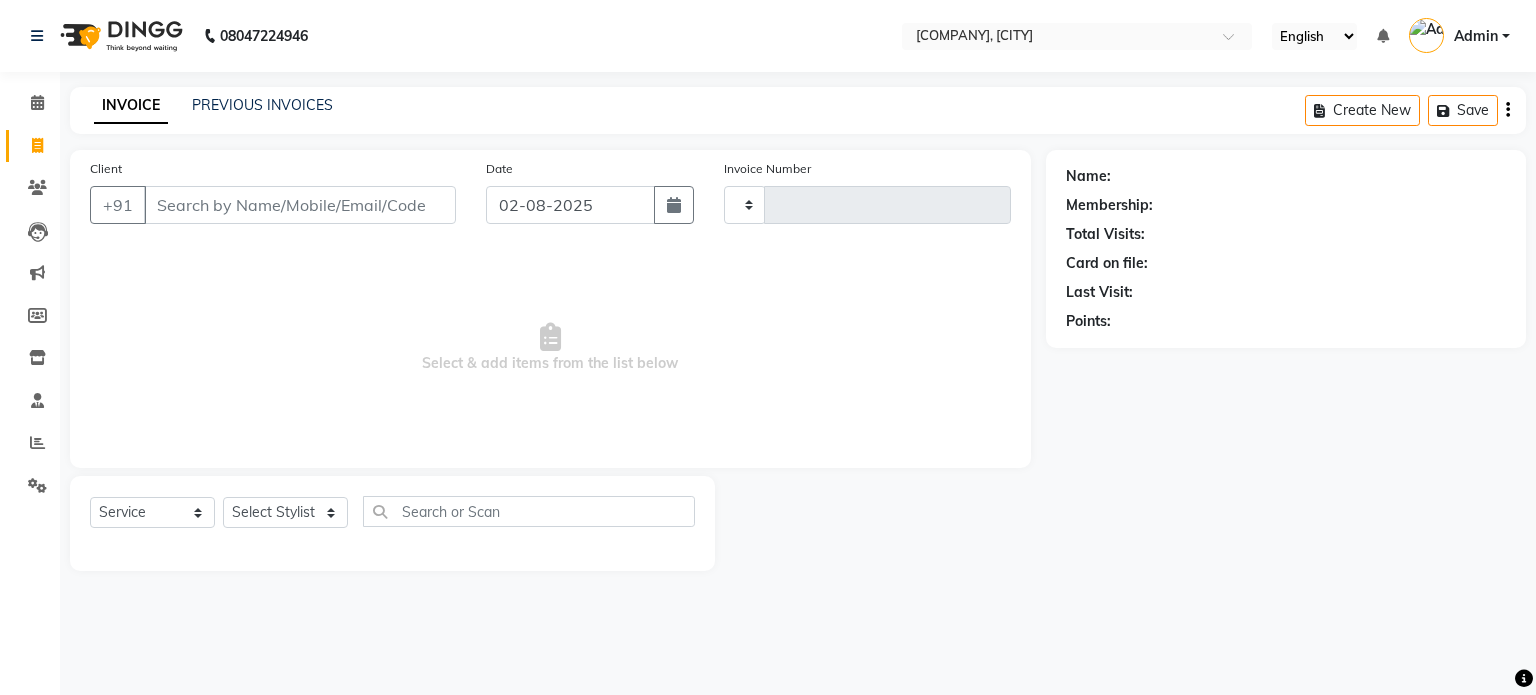 type on "0626" 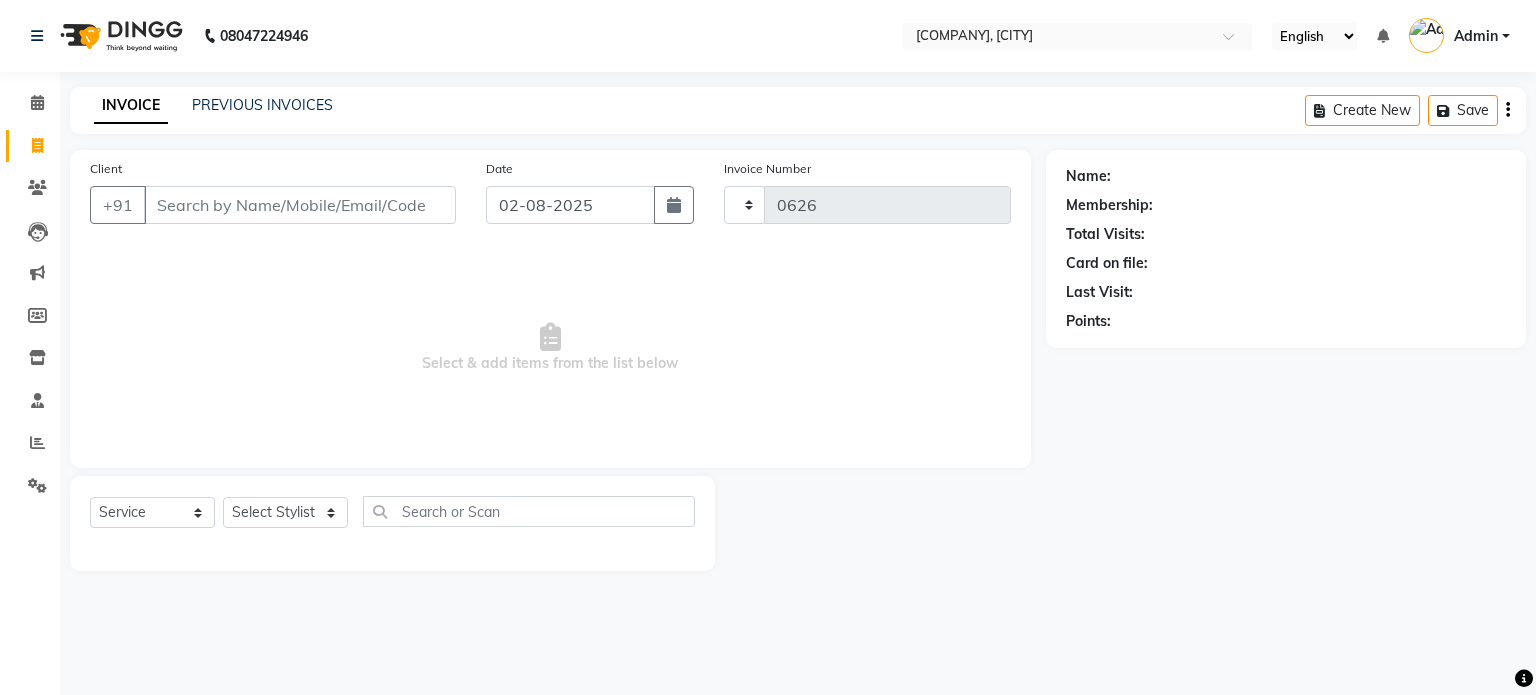 select on "6719" 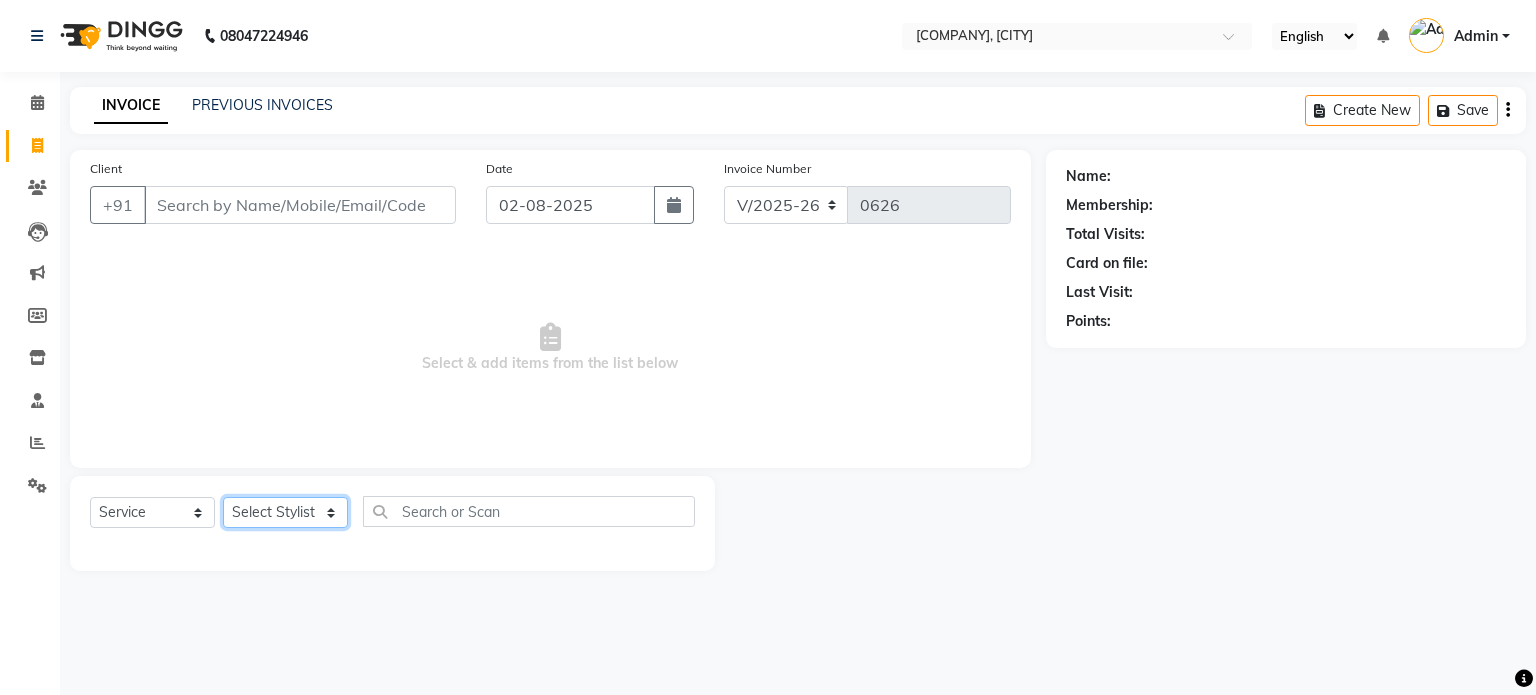 click on "Select Stylist" 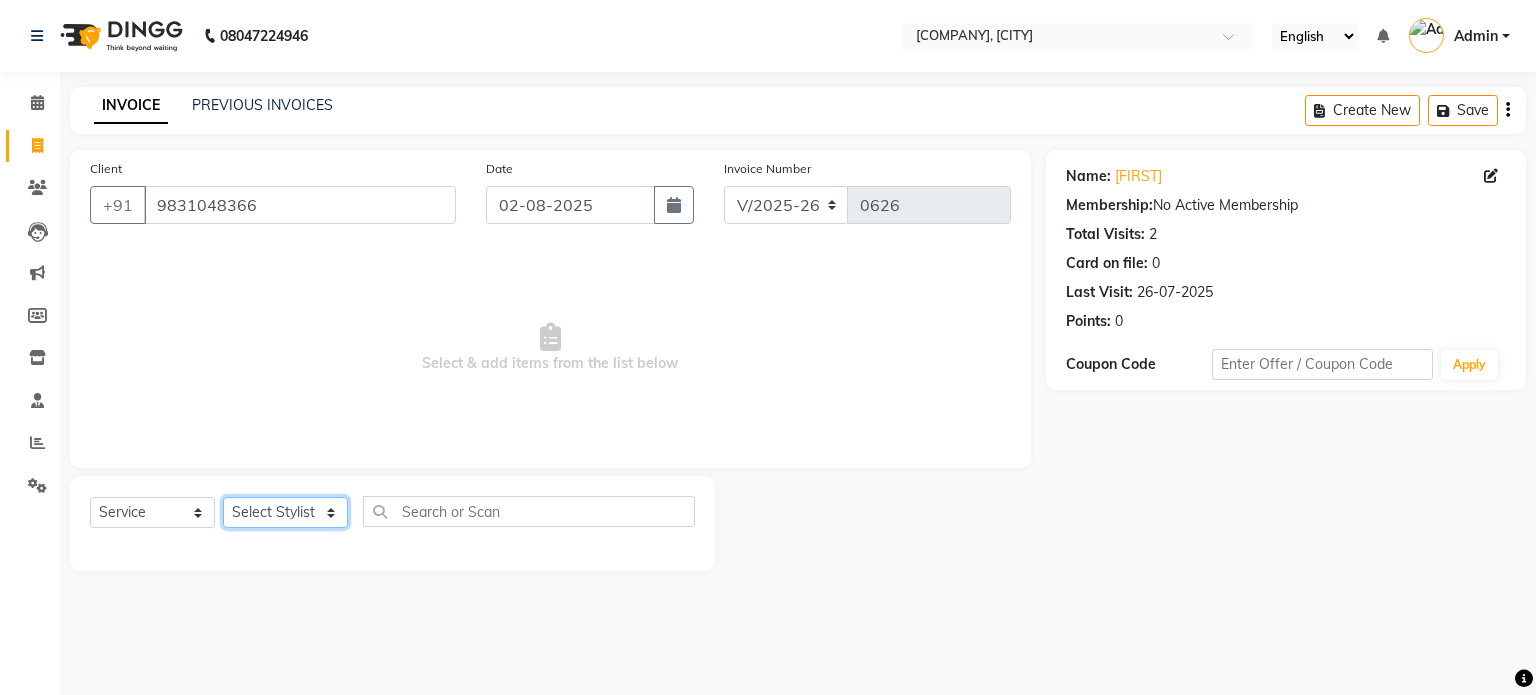 select on "[NUMBER]" 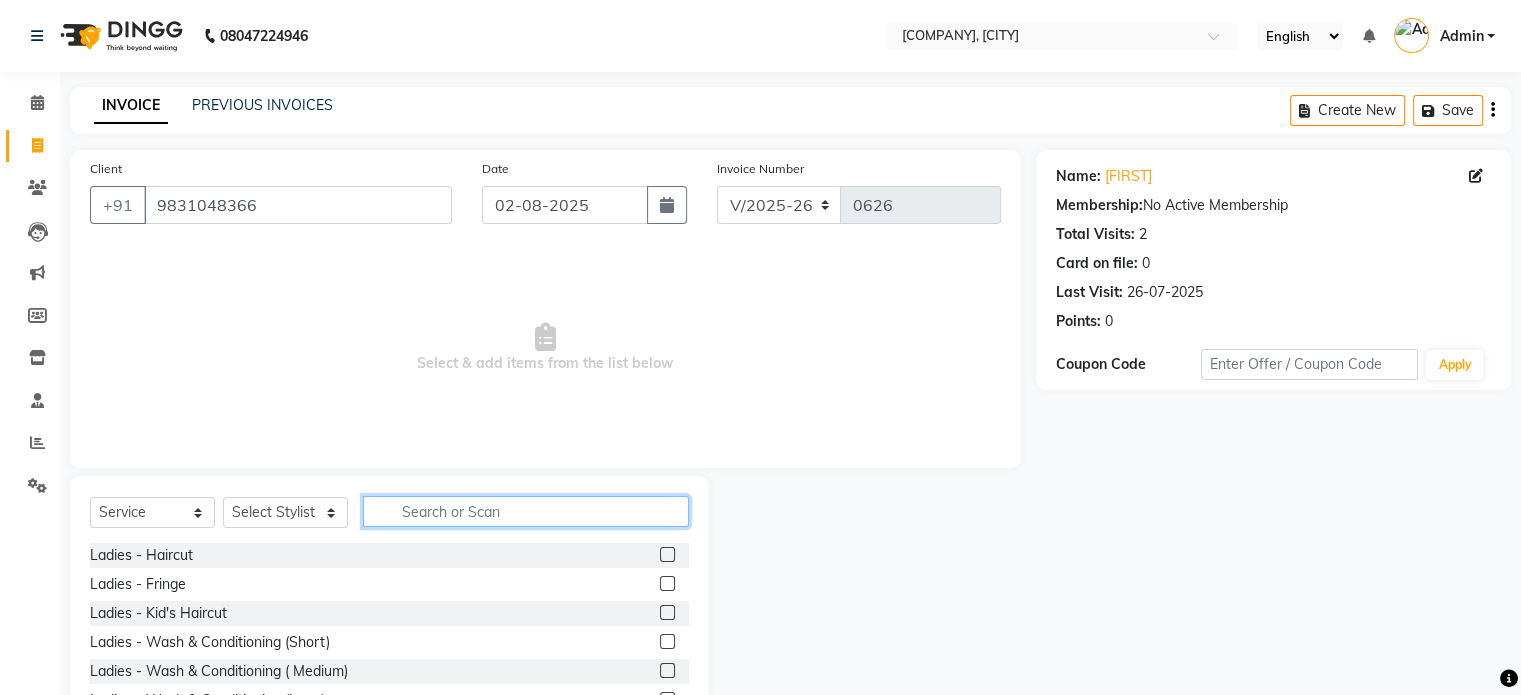 click 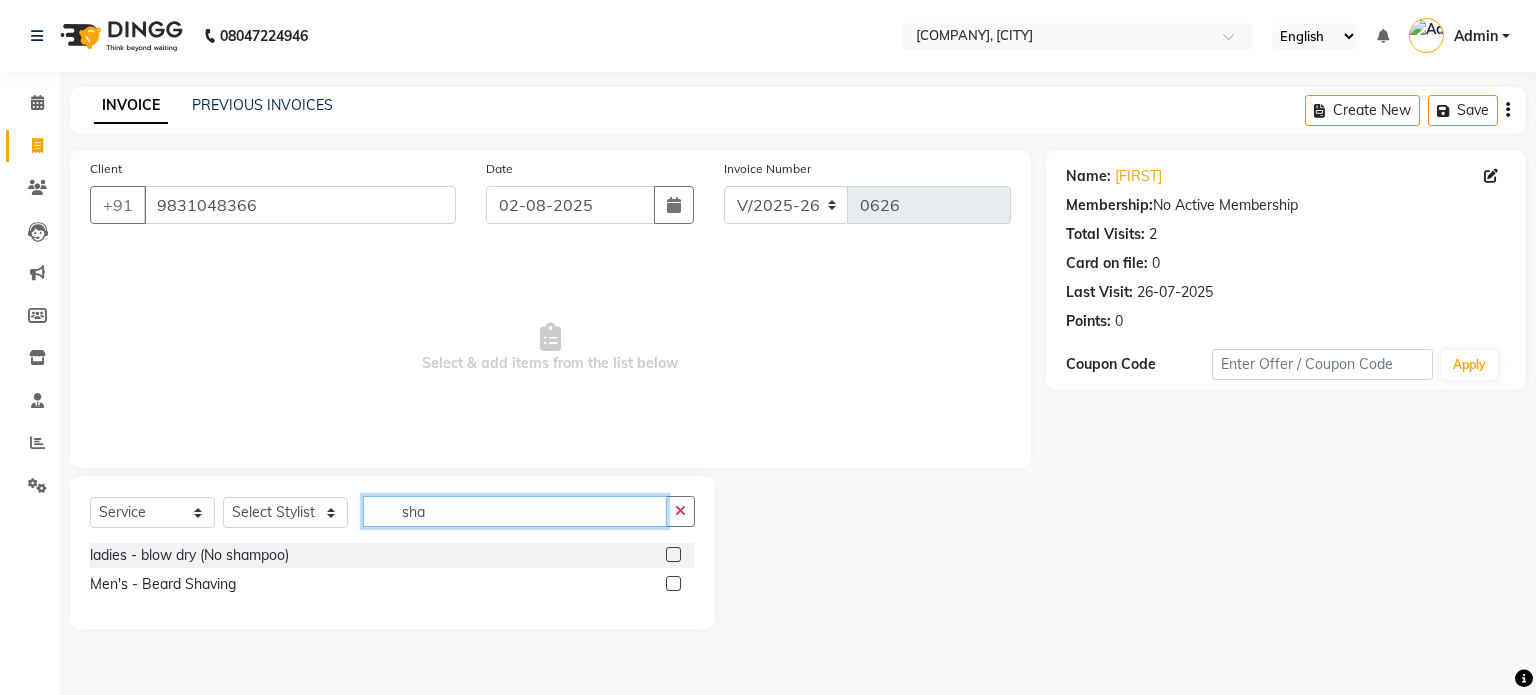 type on "sha" 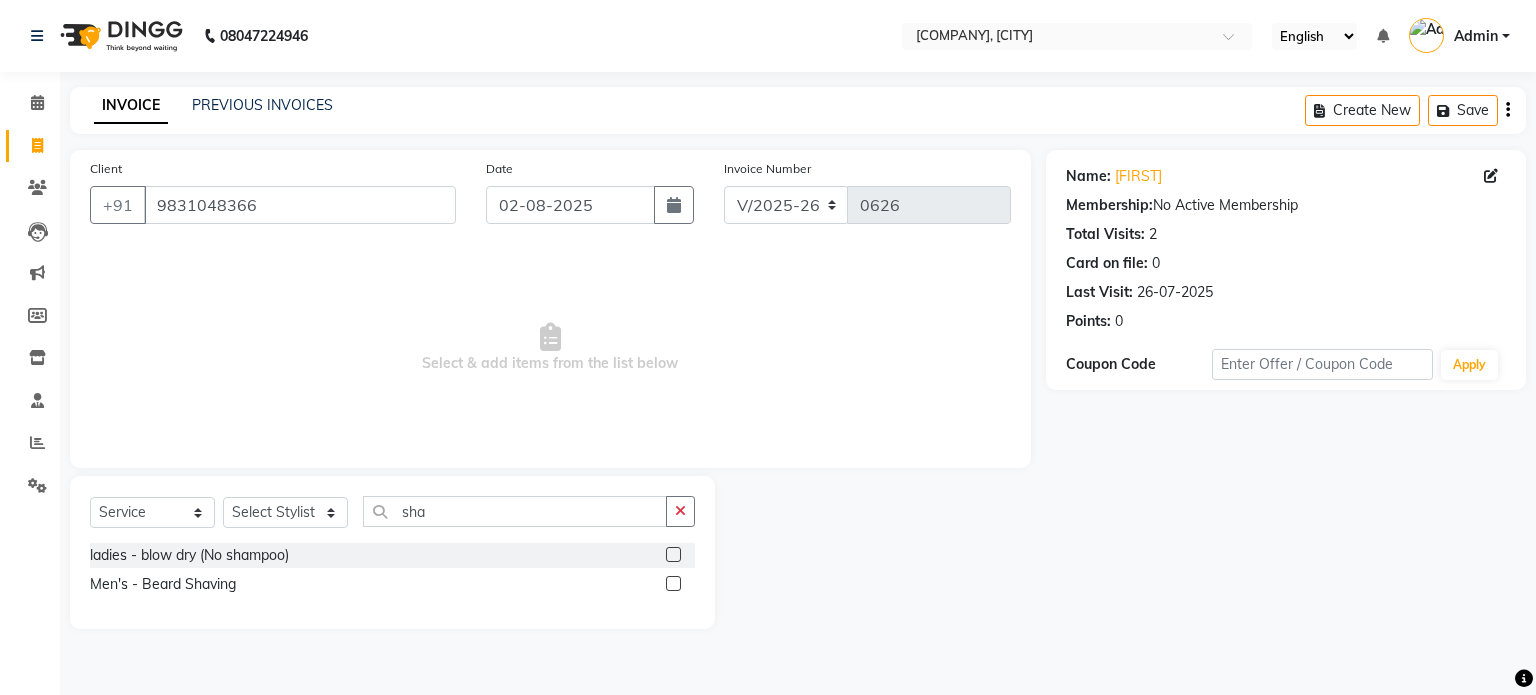 click 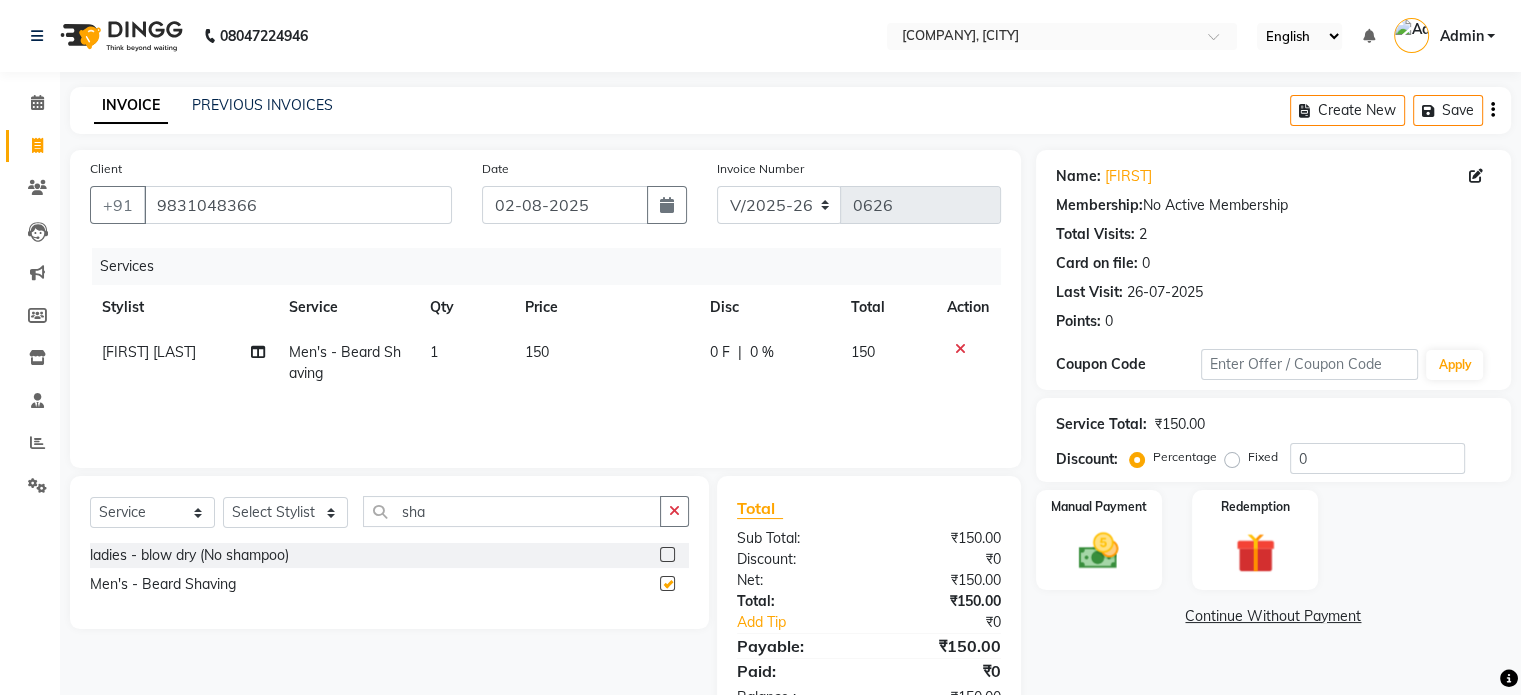 checkbox on "false" 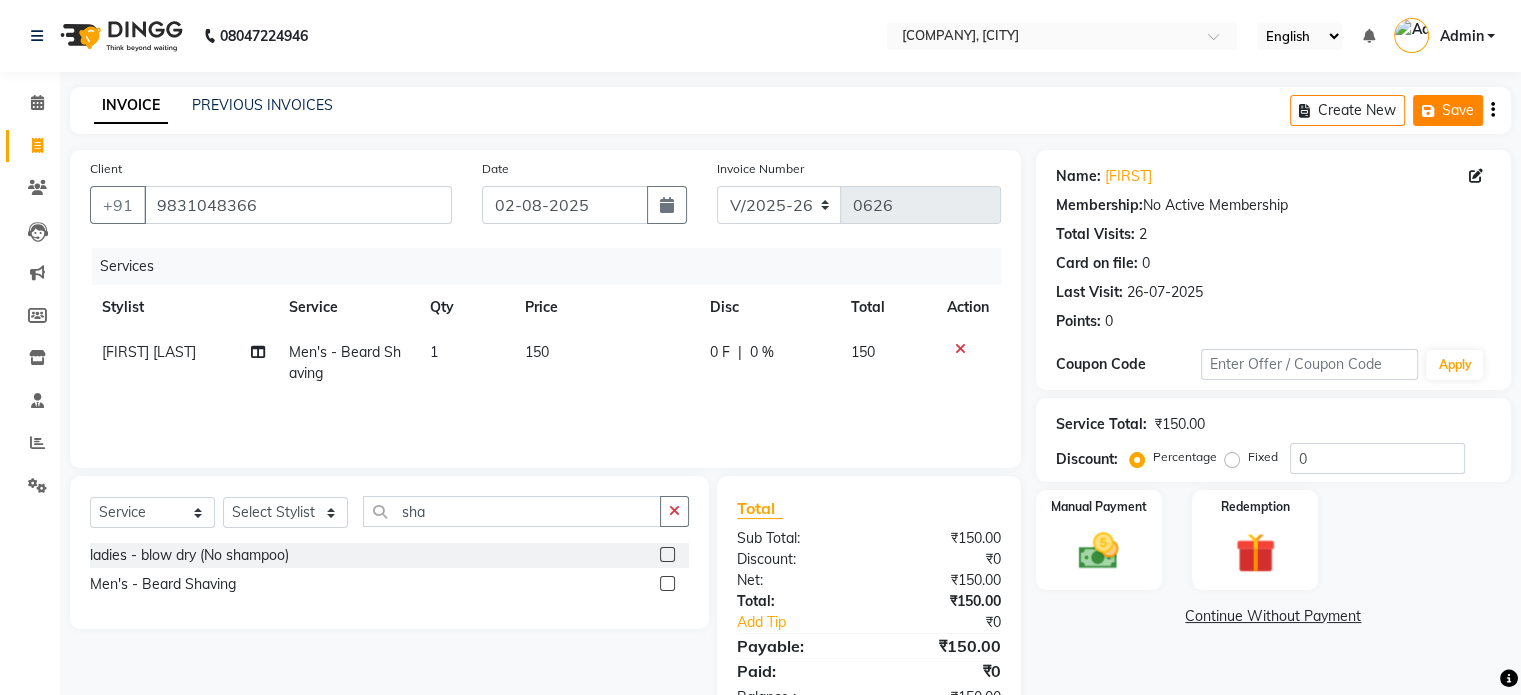 click on "Save" 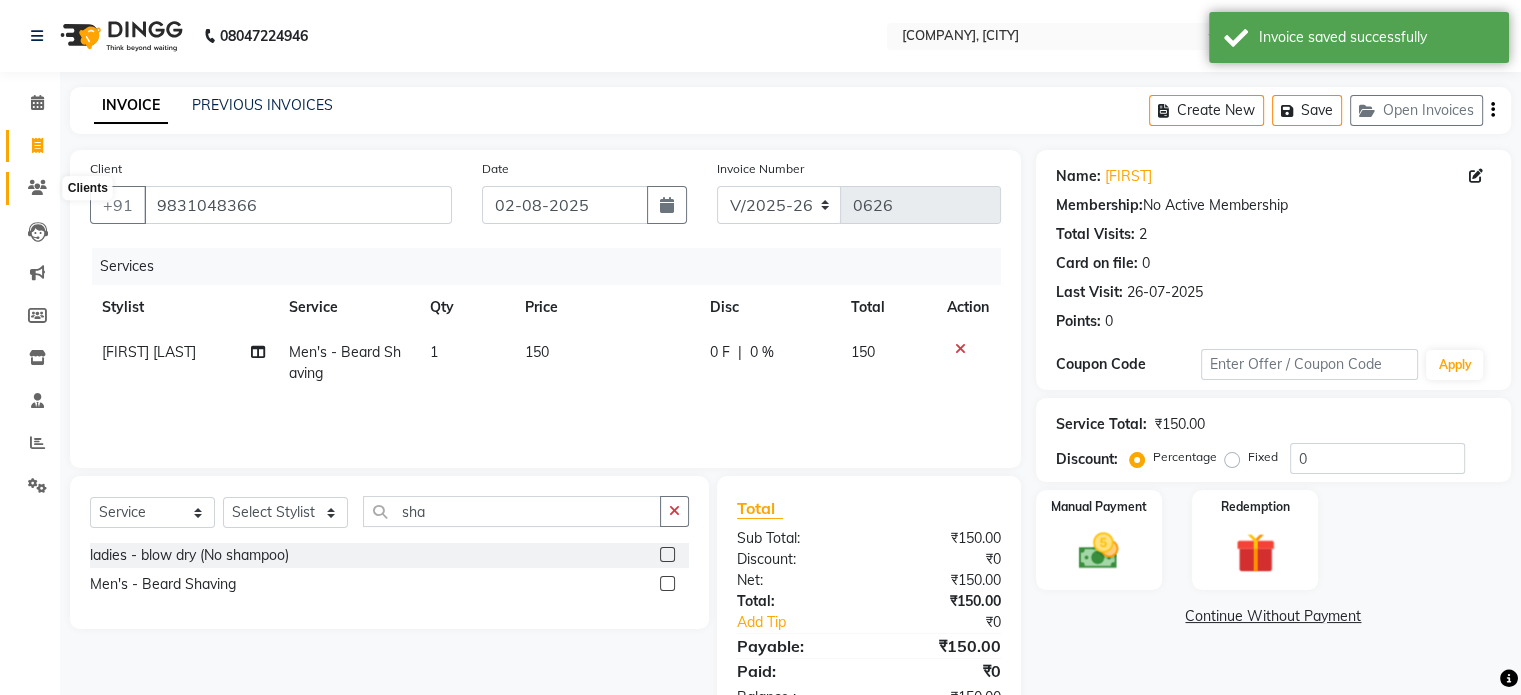 click 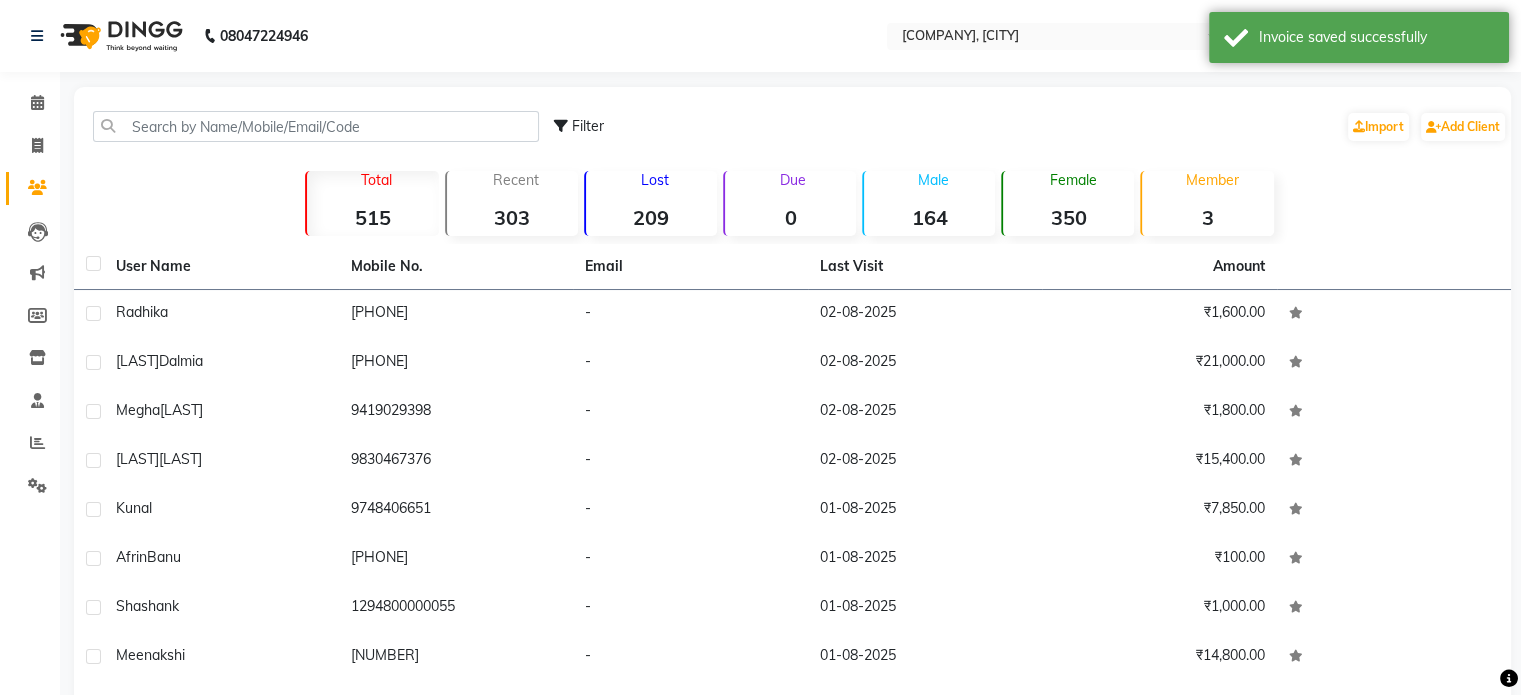 click on "Filter  Import   Add Client" 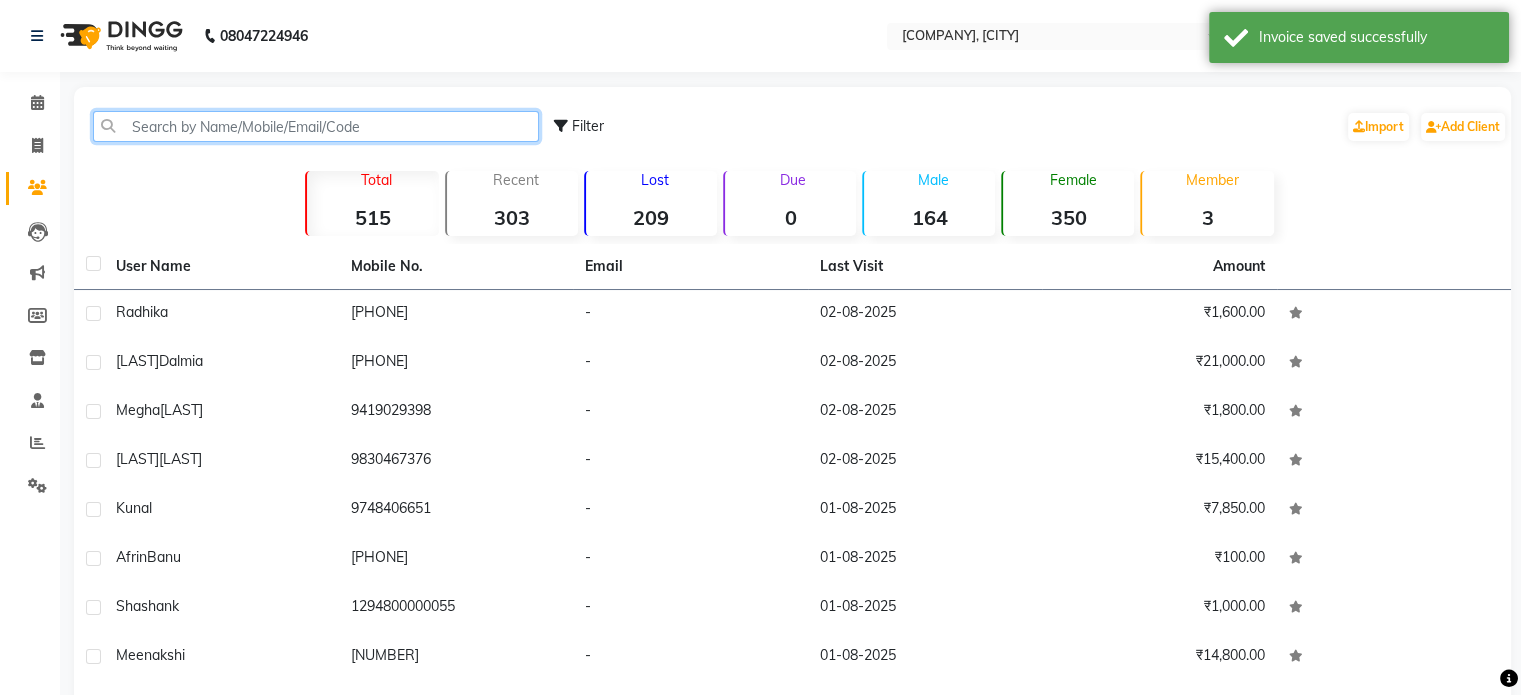 click 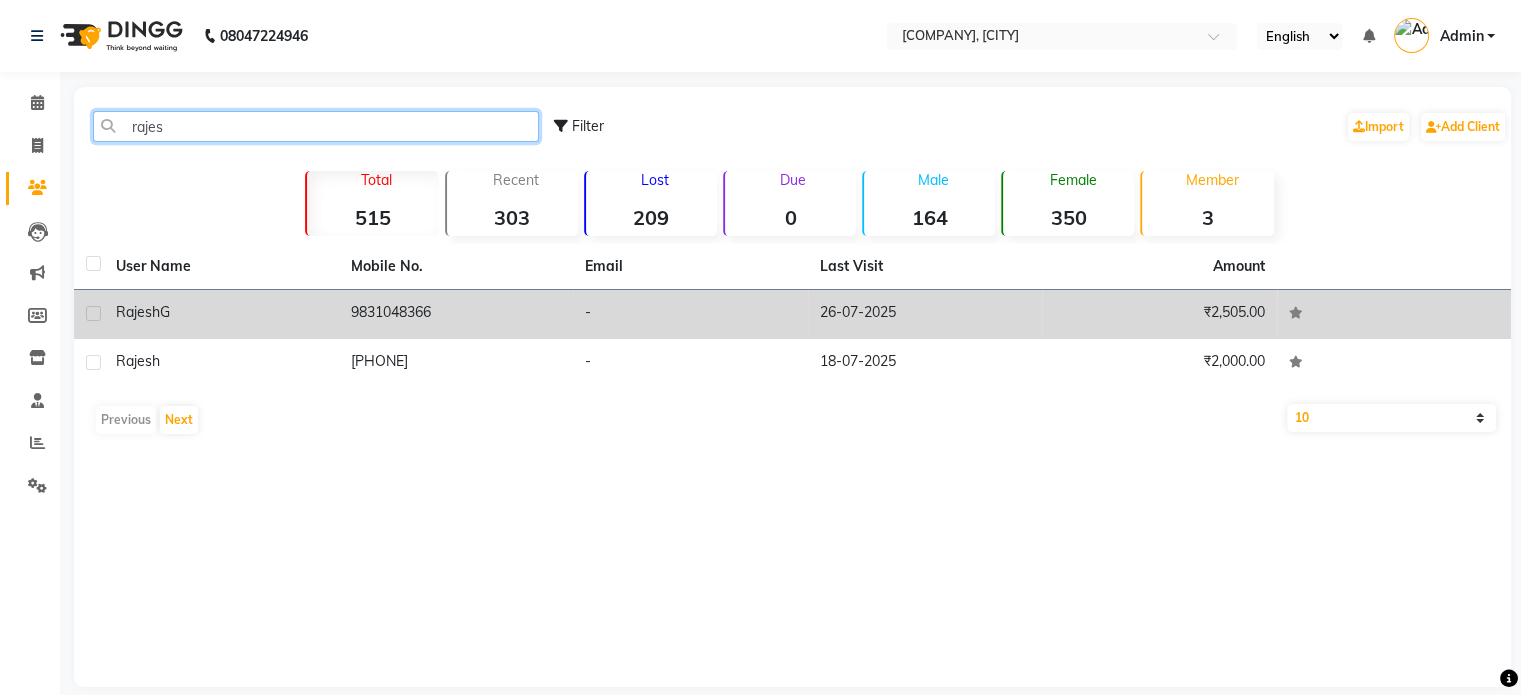 type on "rajes" 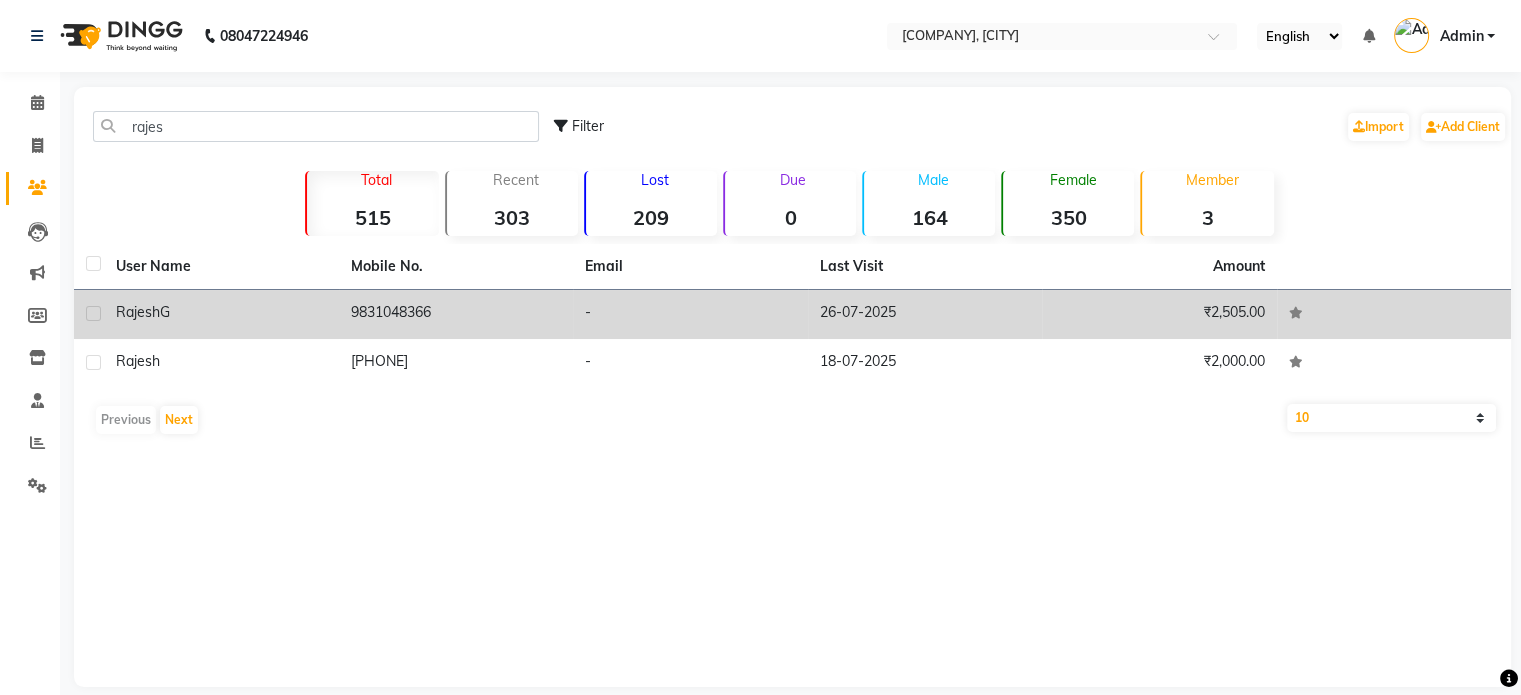 click on "9831048366" 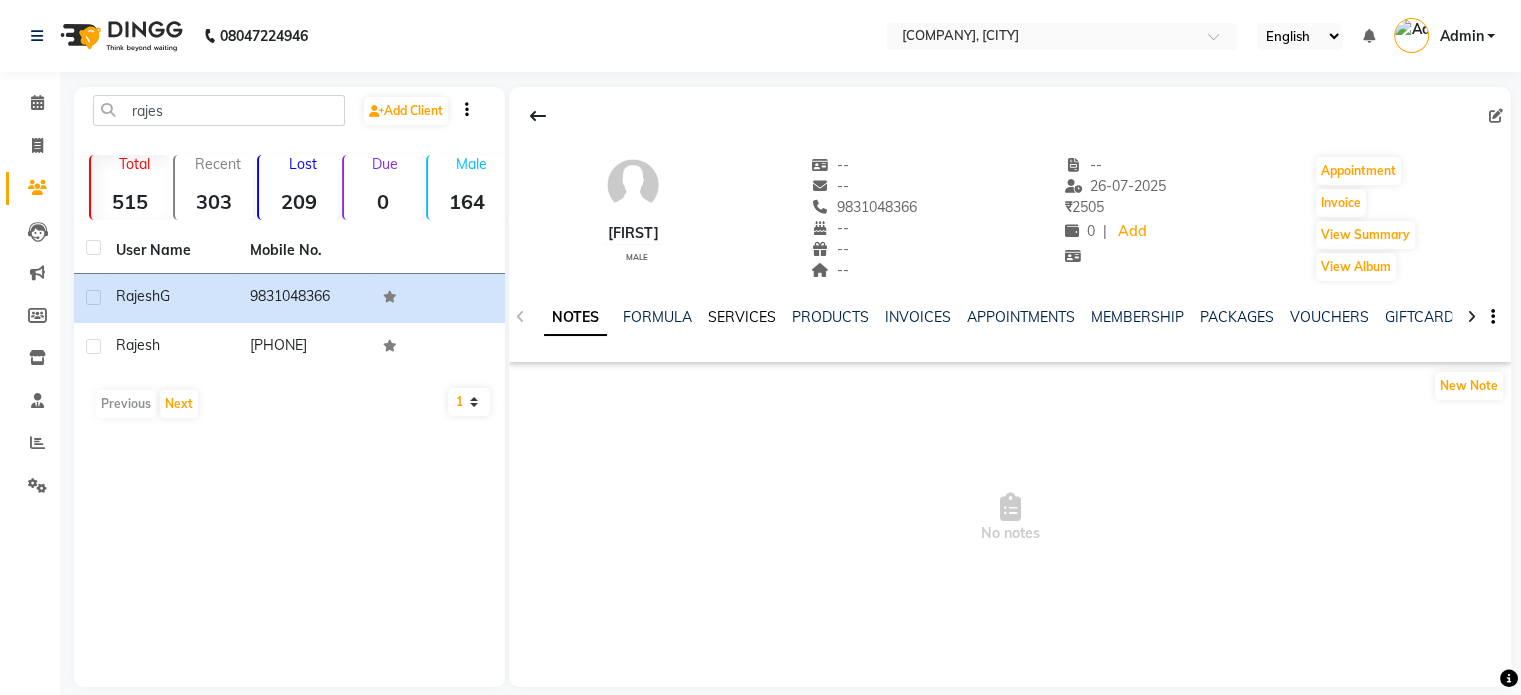 click on "SERVICES" 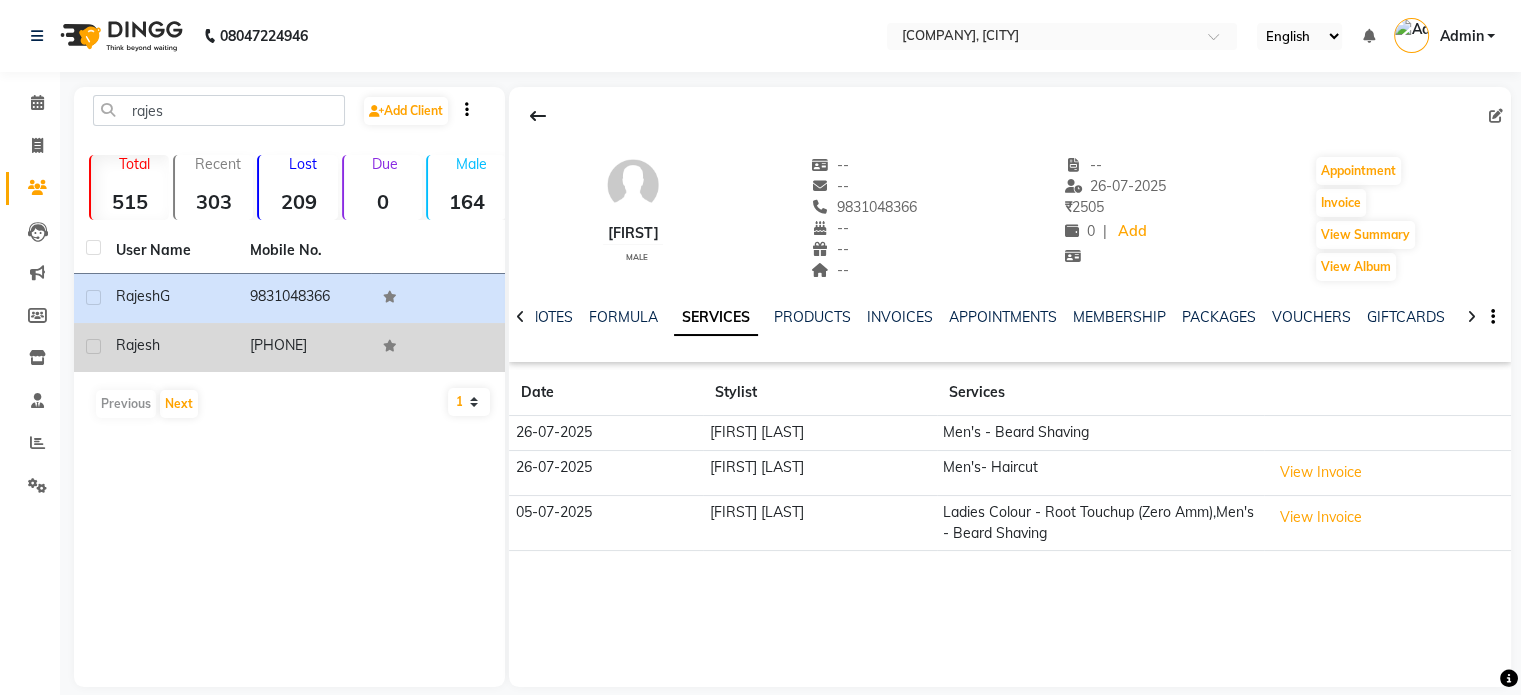 click on "Rajesh" 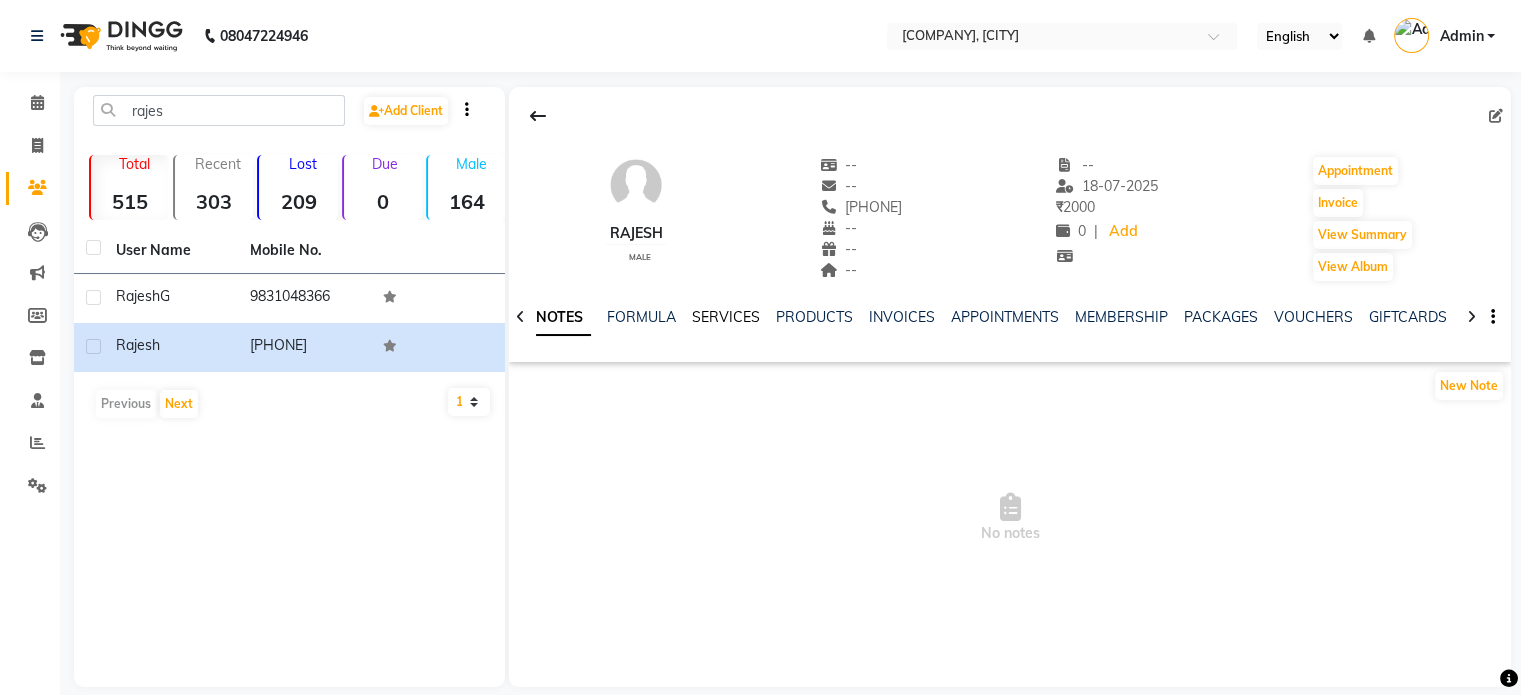 click on "SERVICES" 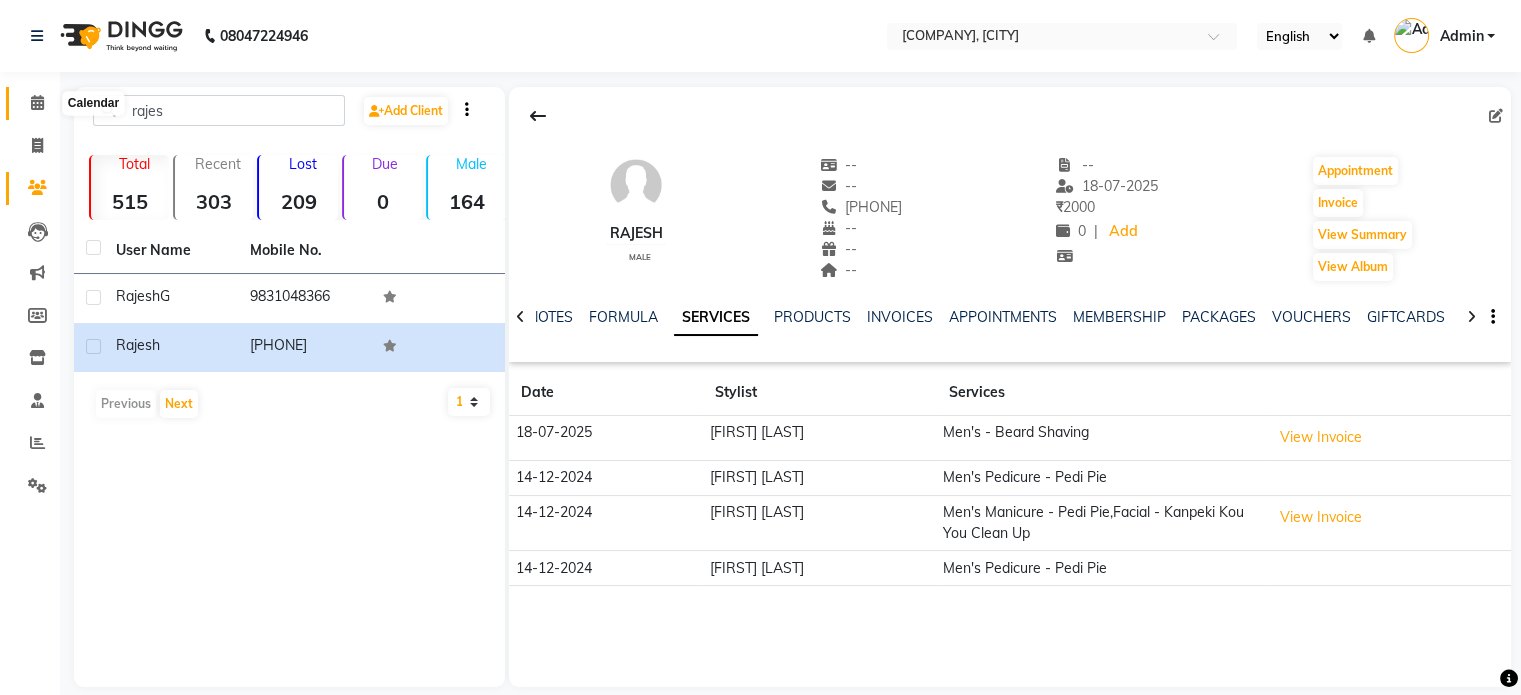 click 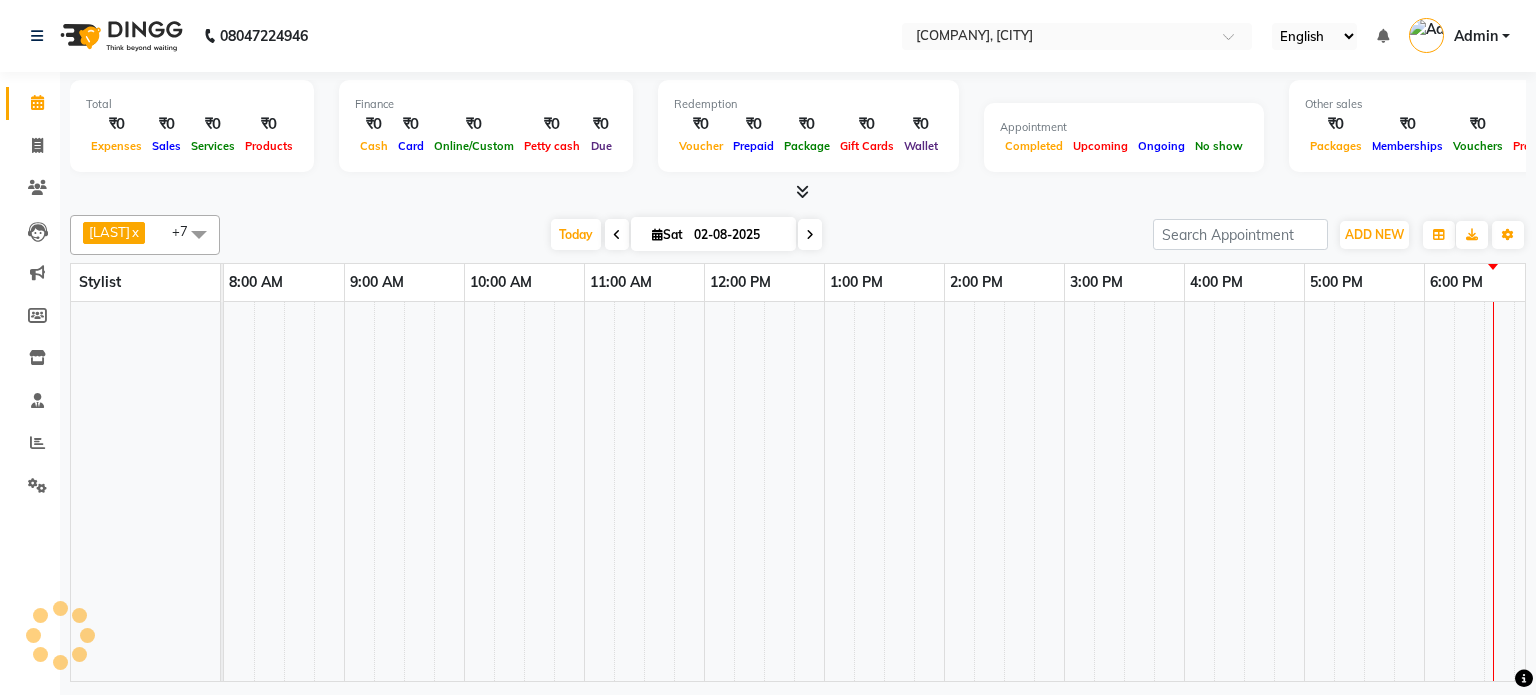 scroll, scrollTop: 0, scrollLeft: 18, axis: horizontal 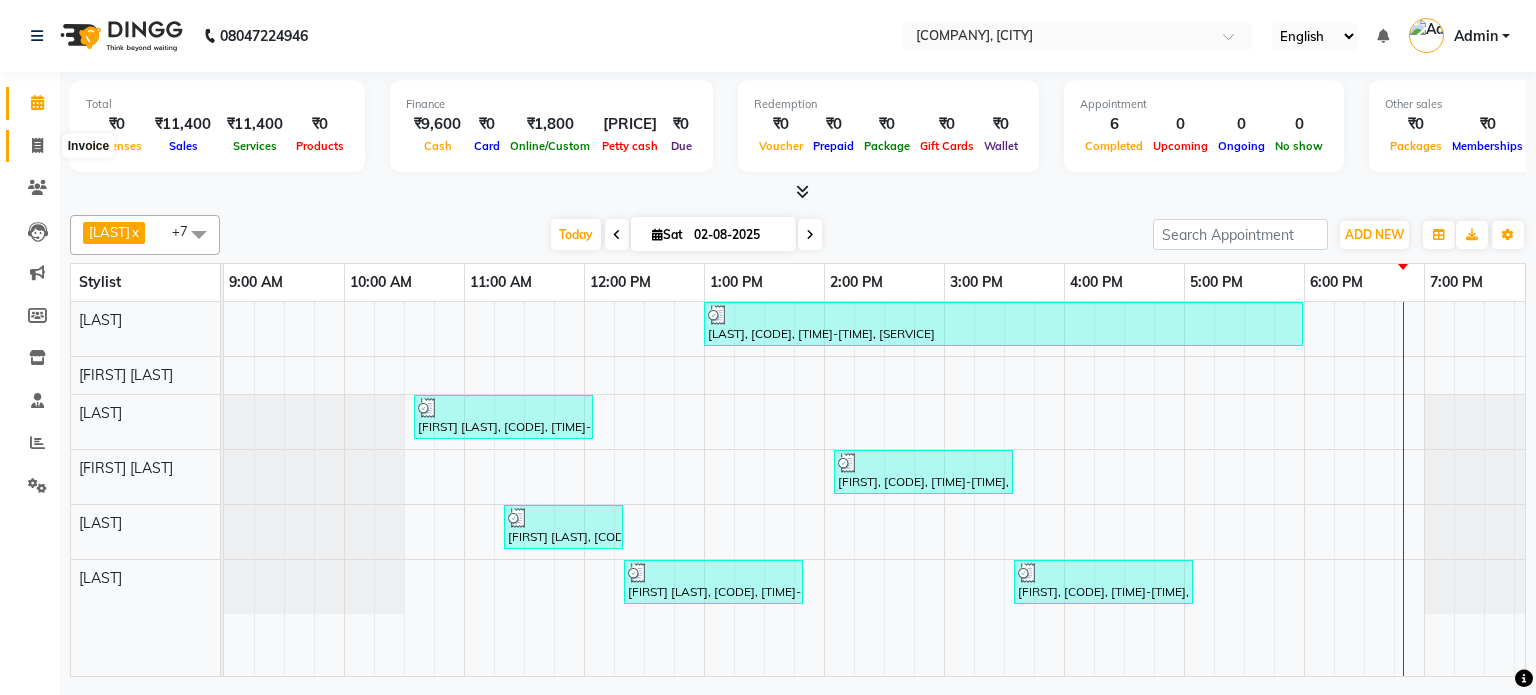 click 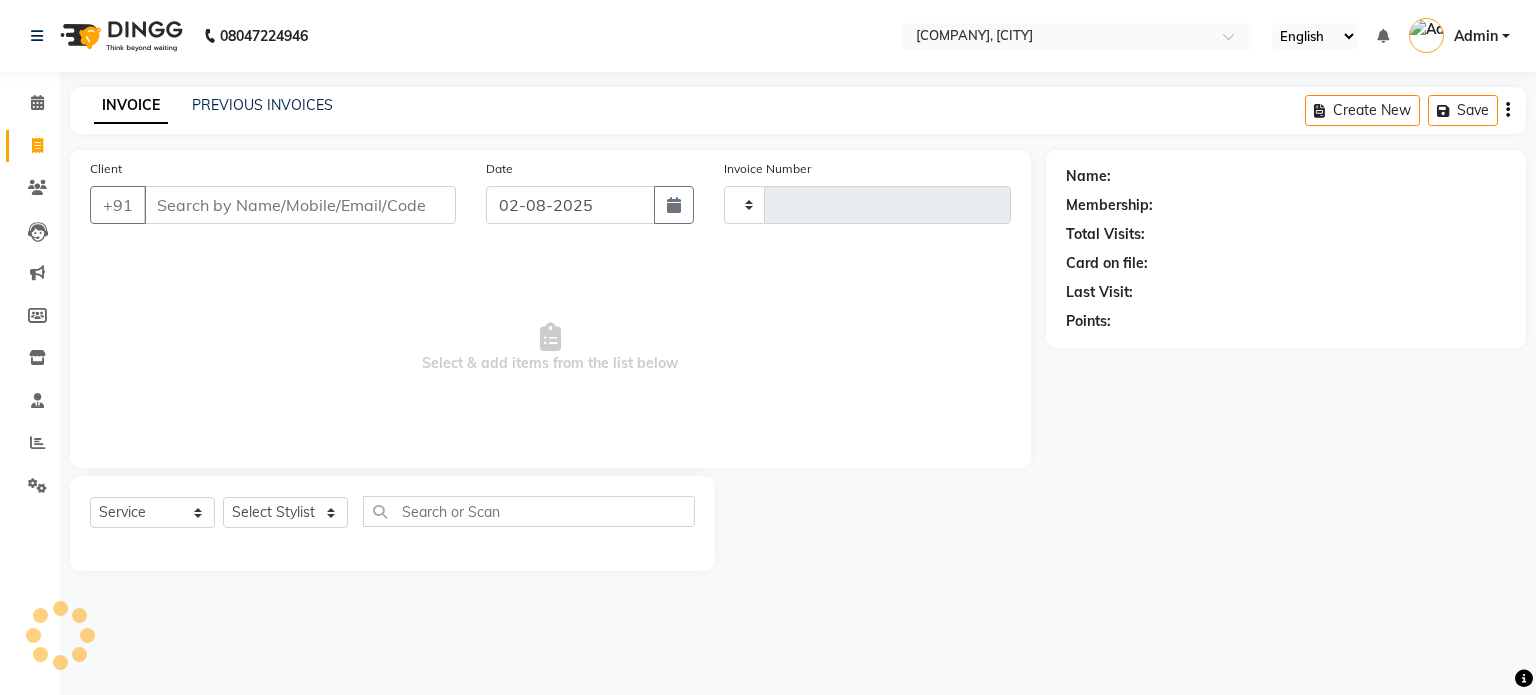 type on "0626" 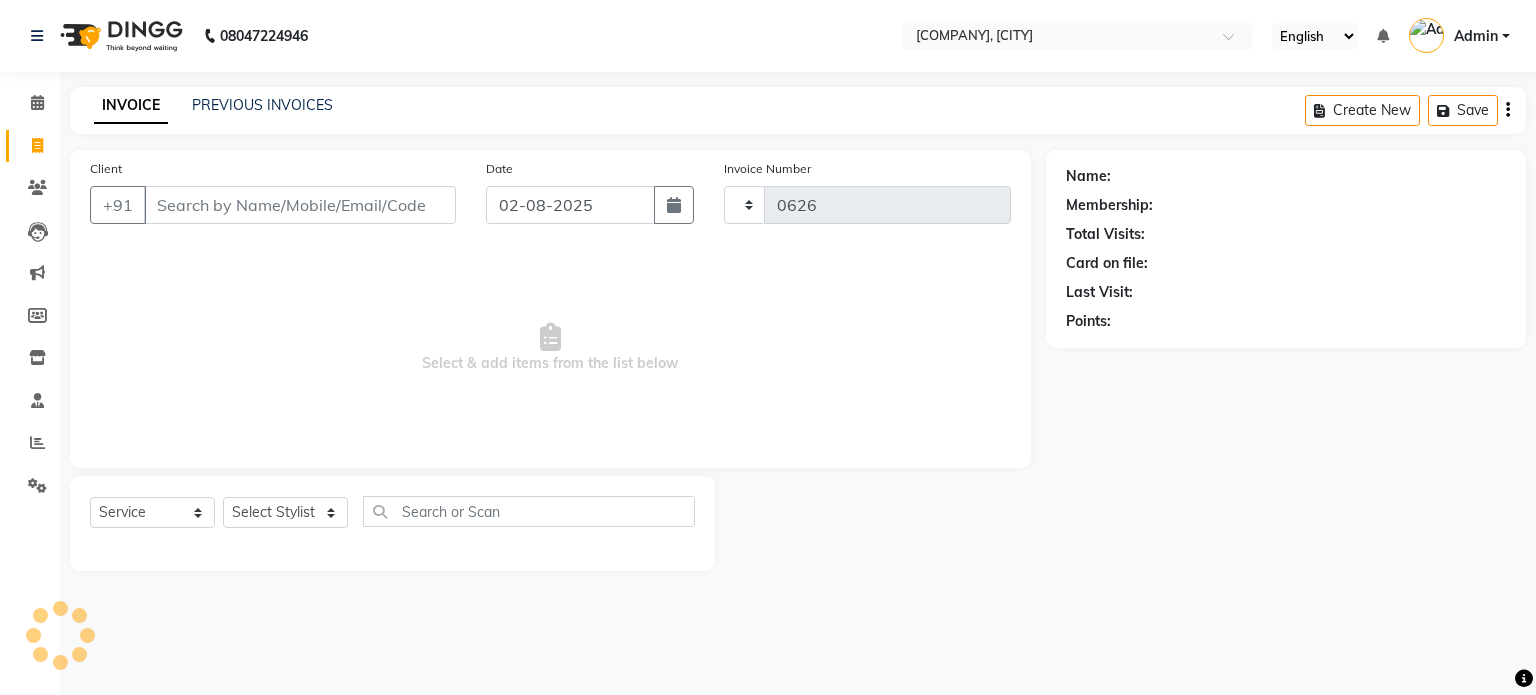 select on "6719" 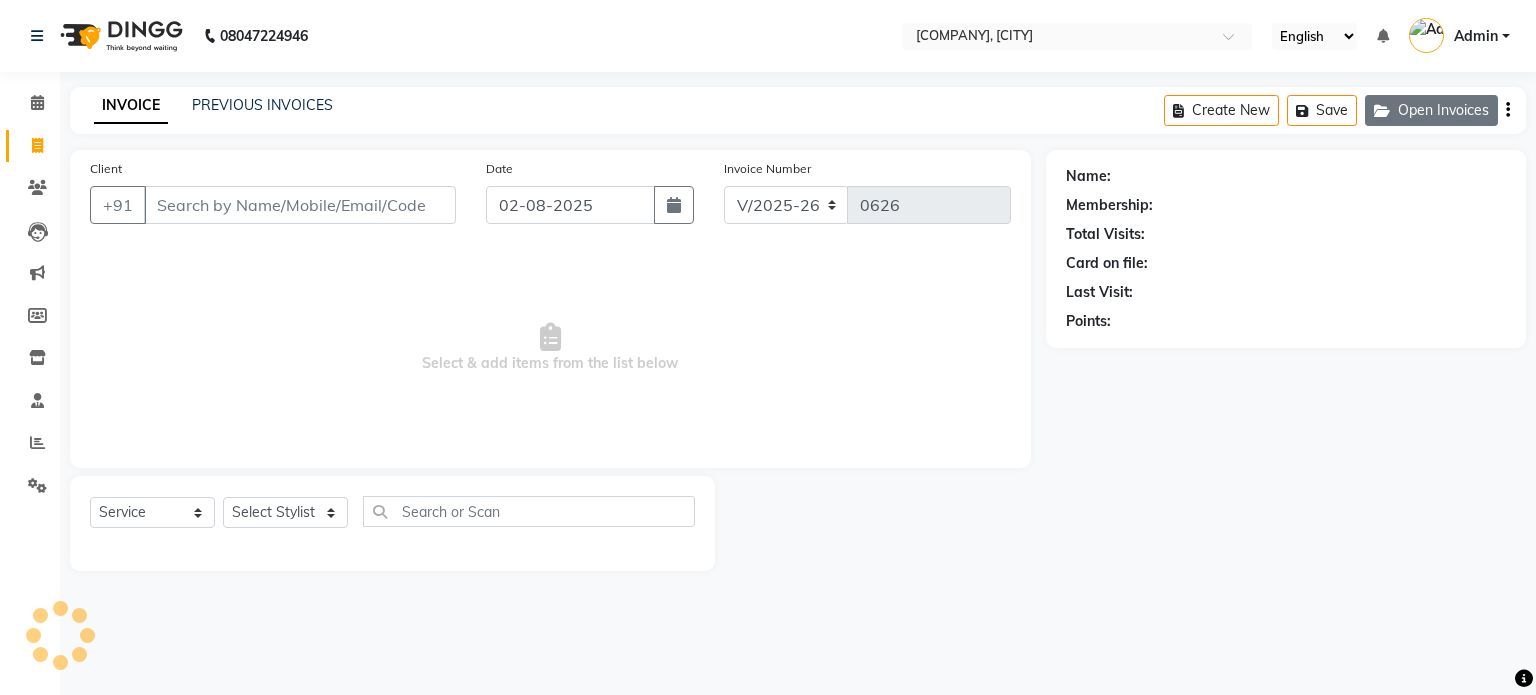 click on "Open Invoices" 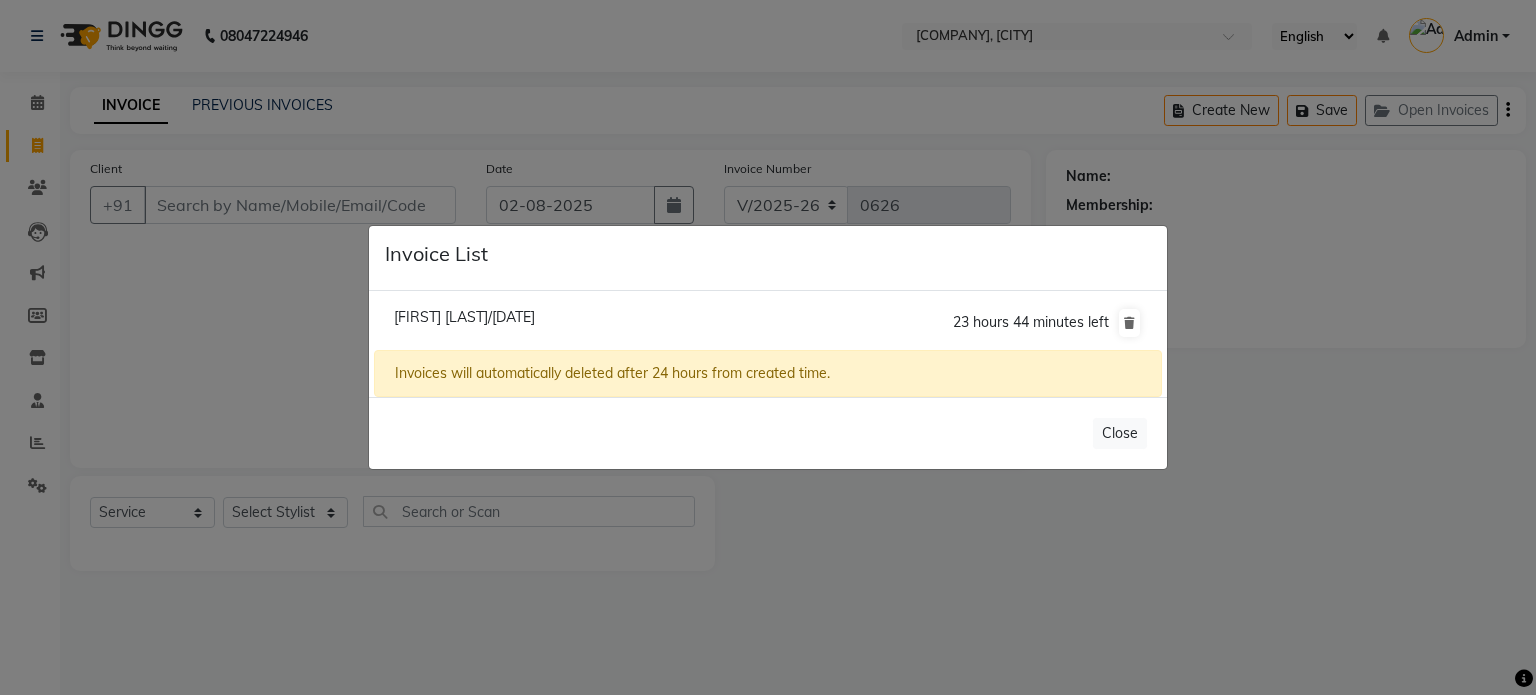 click on "[FIRST] [LAST]/[DATE]" 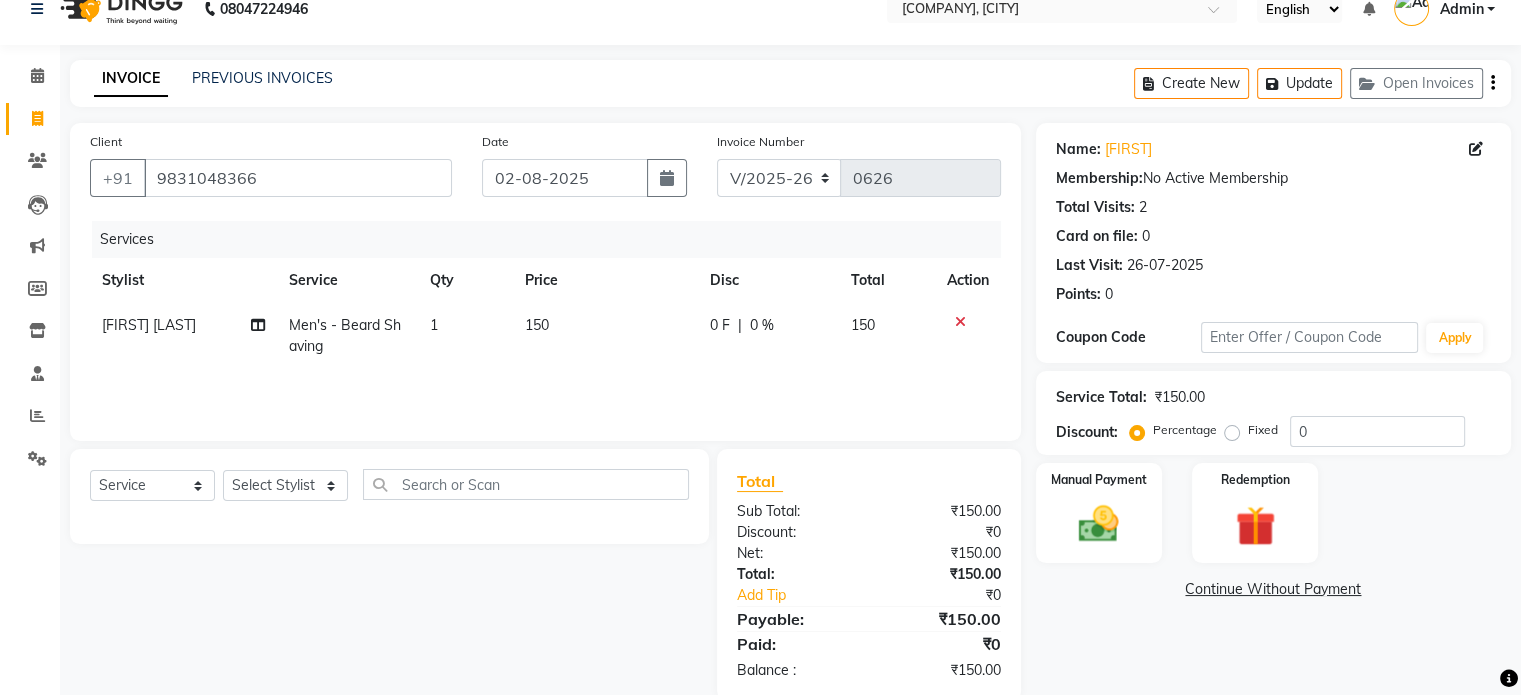 scroll, scrollTop: 63, scrollLeft: 0, axis: vertical 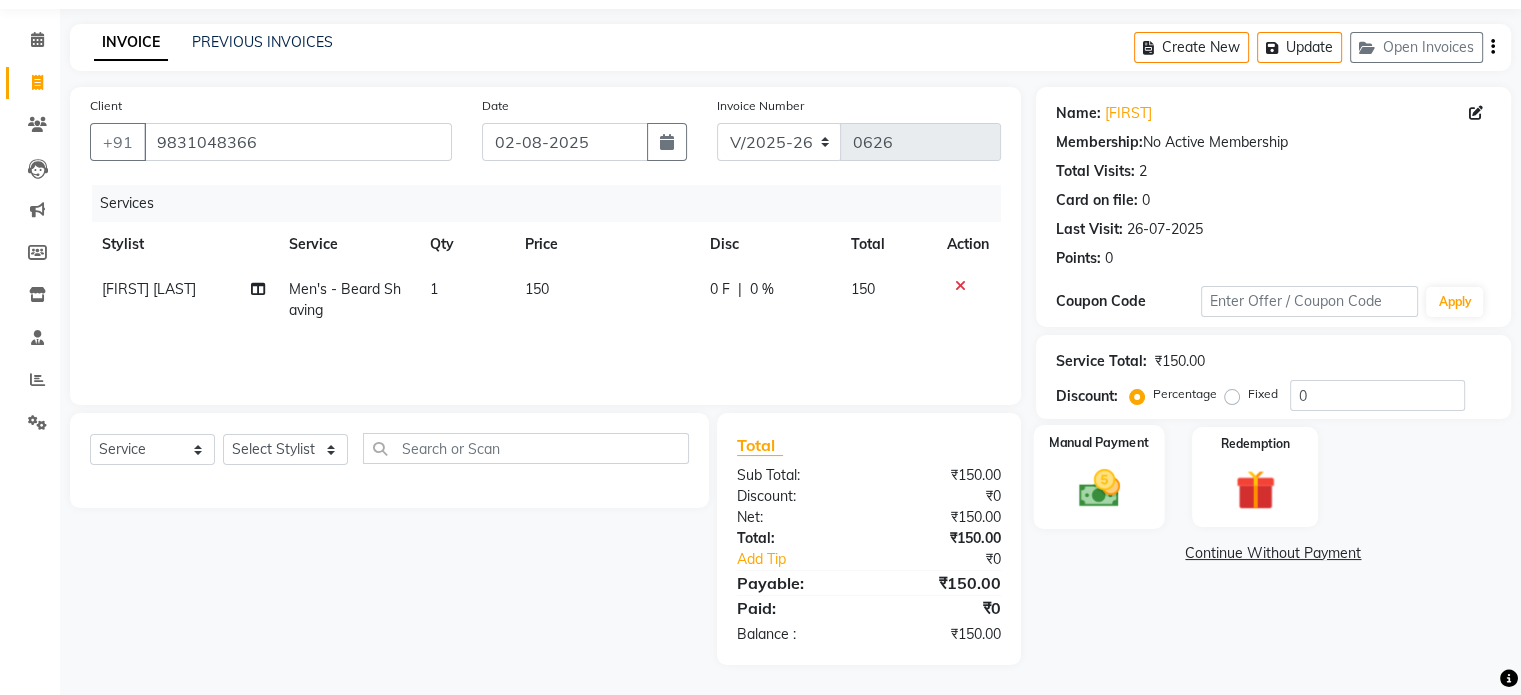 click 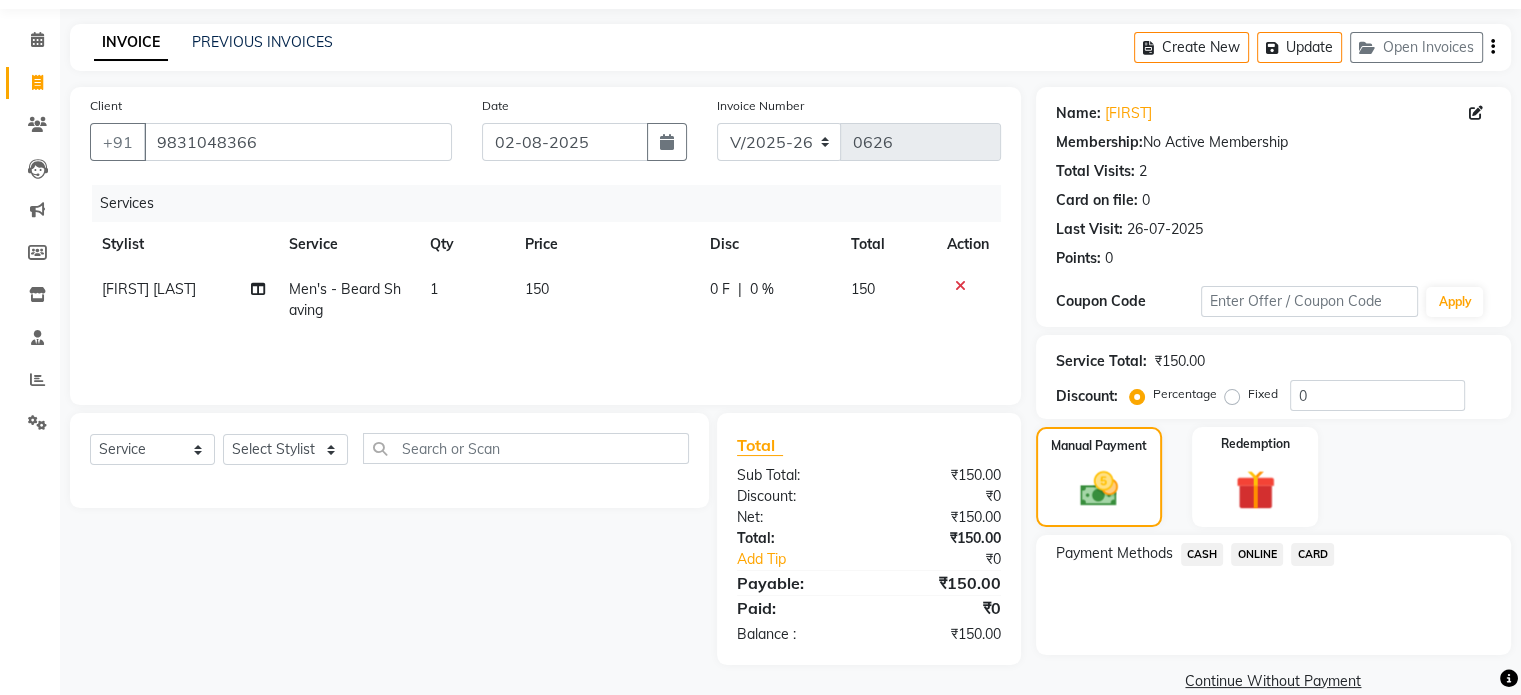click on "CASH" 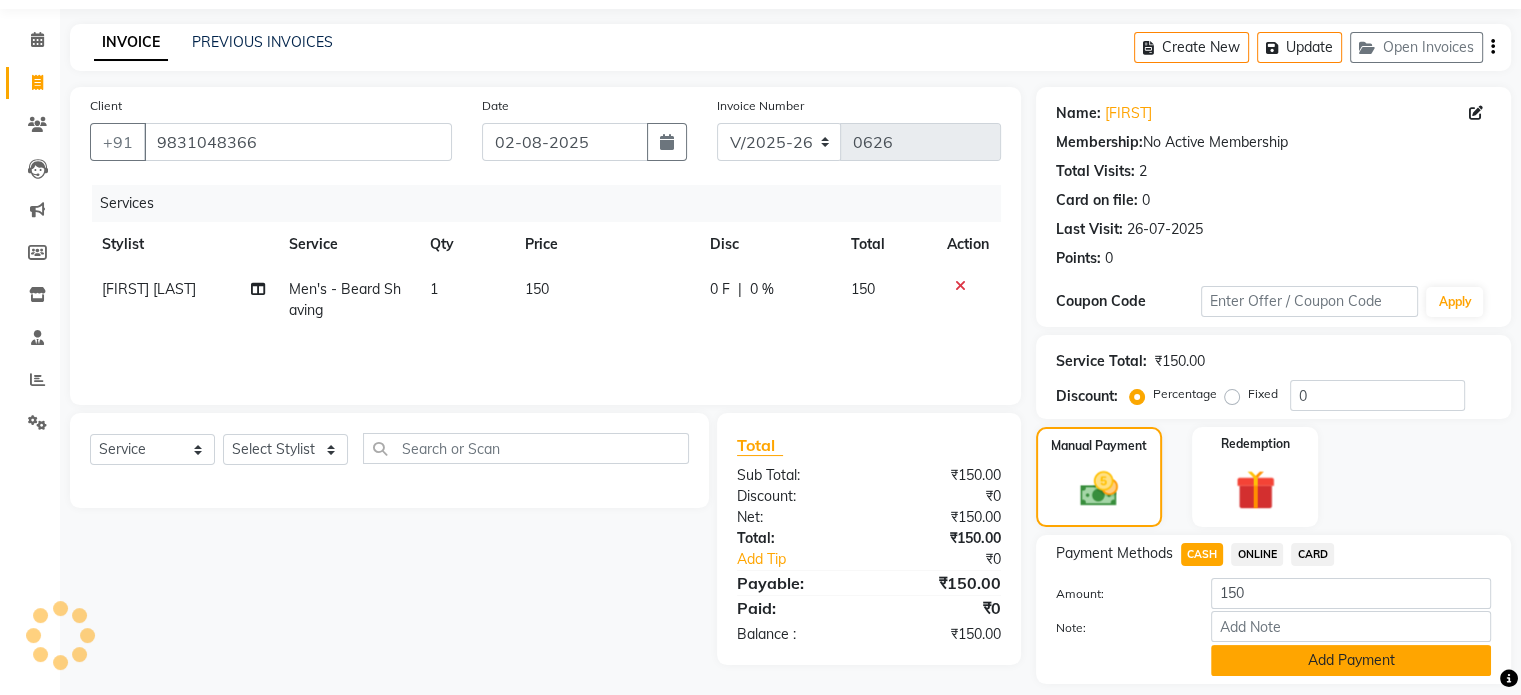 click on "Add Payment" 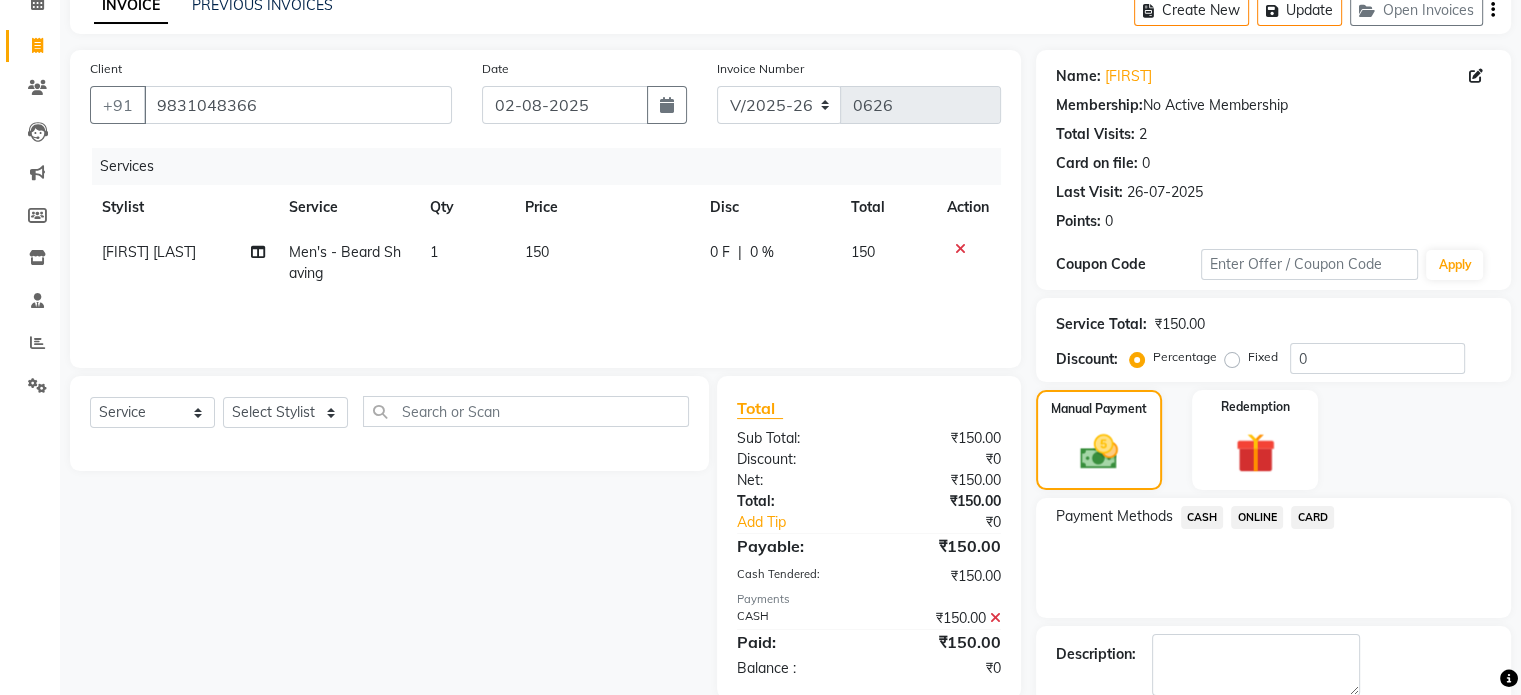 scroll, scrollTop: 176, scrollLeft: 0, axis: vertical 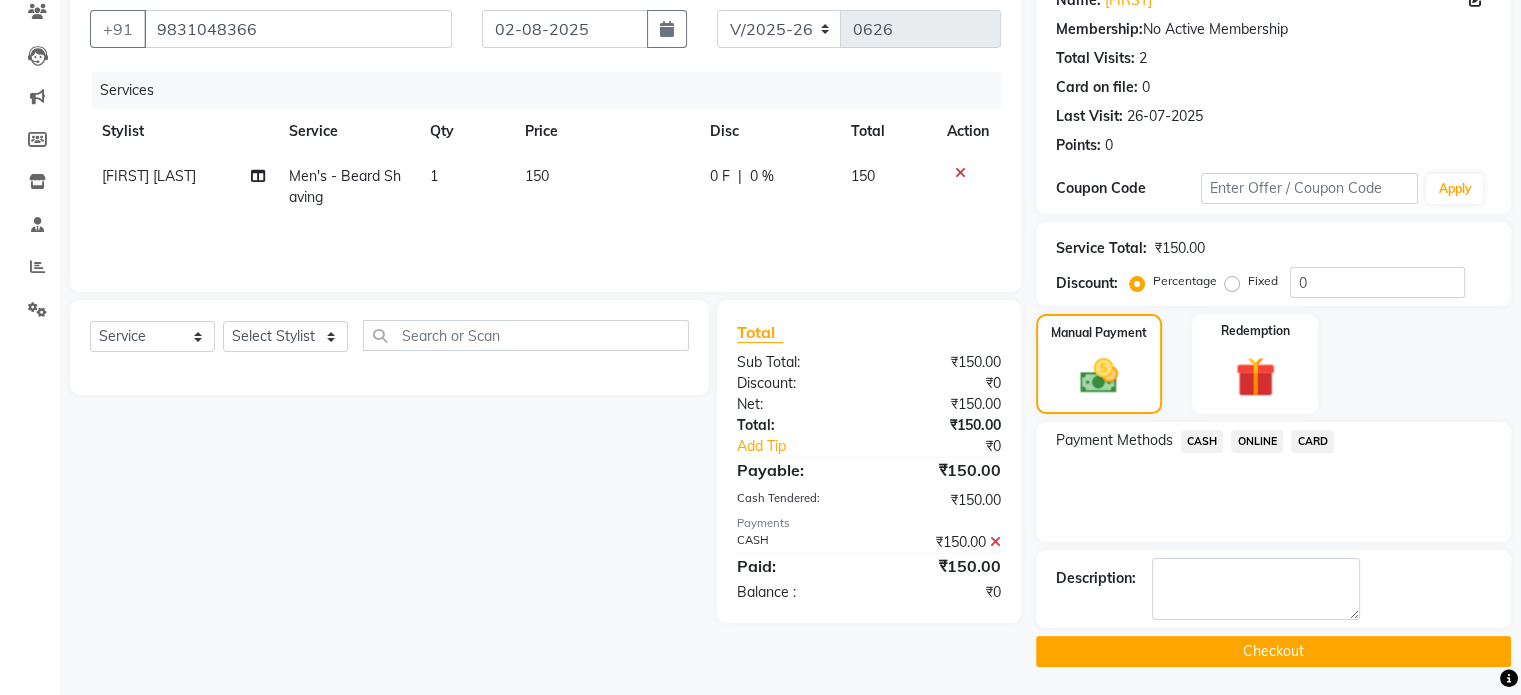 click on "Checkout" 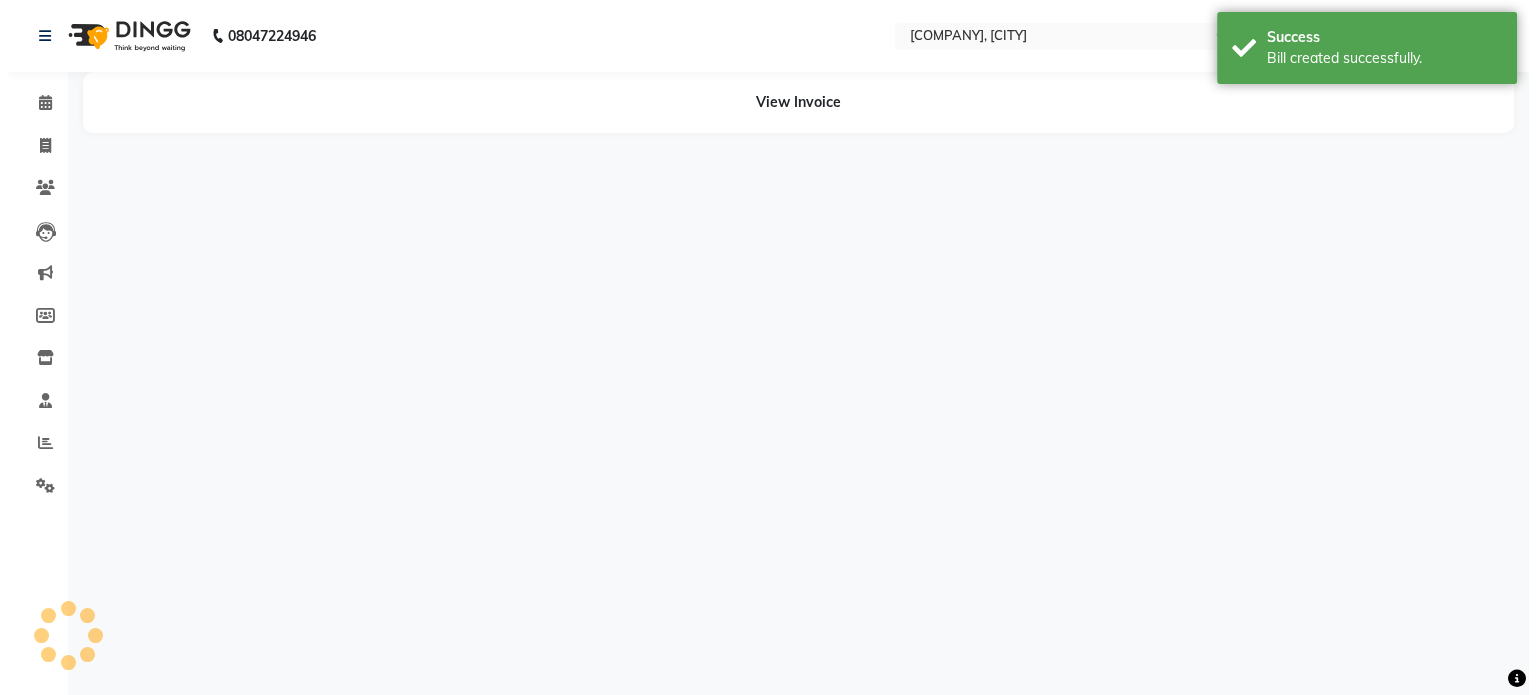 scroll, scrollTop: 0, scrollLeft: 0, axis: both 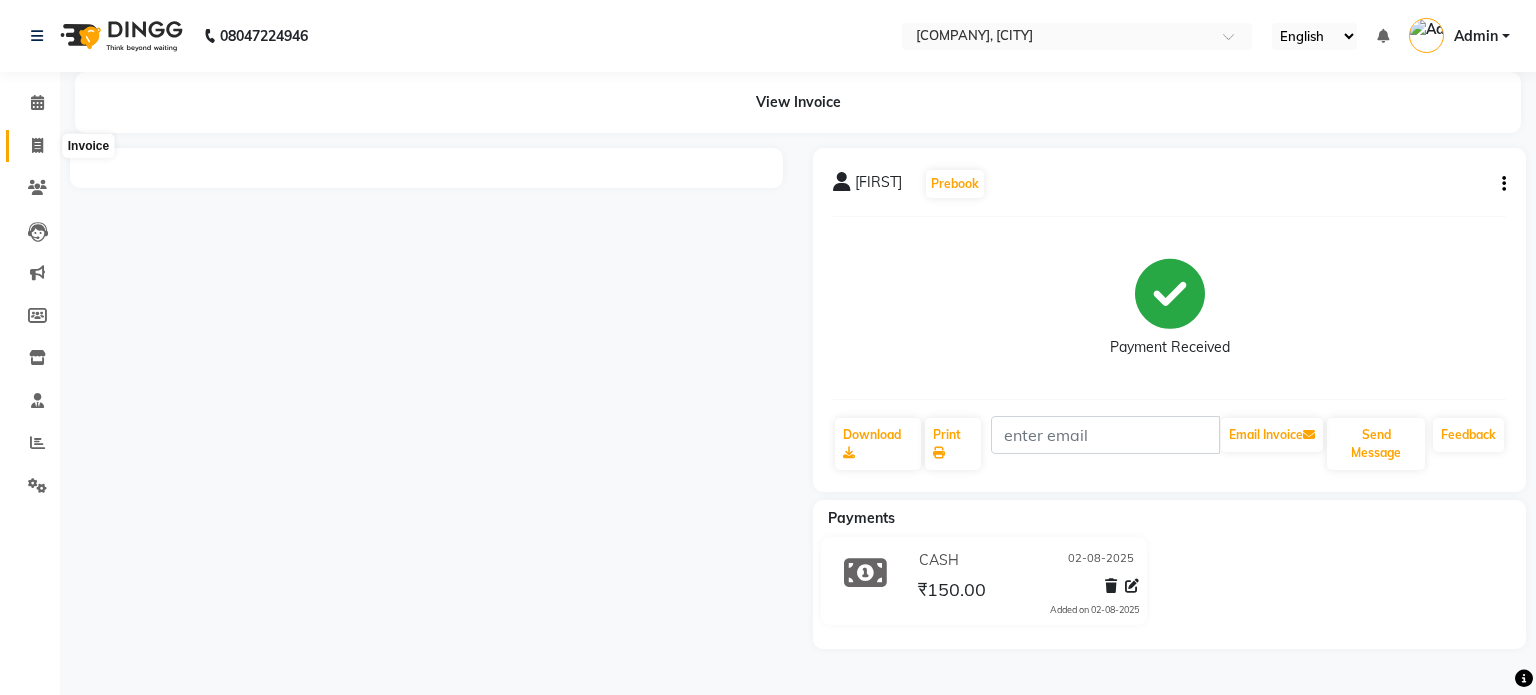 click 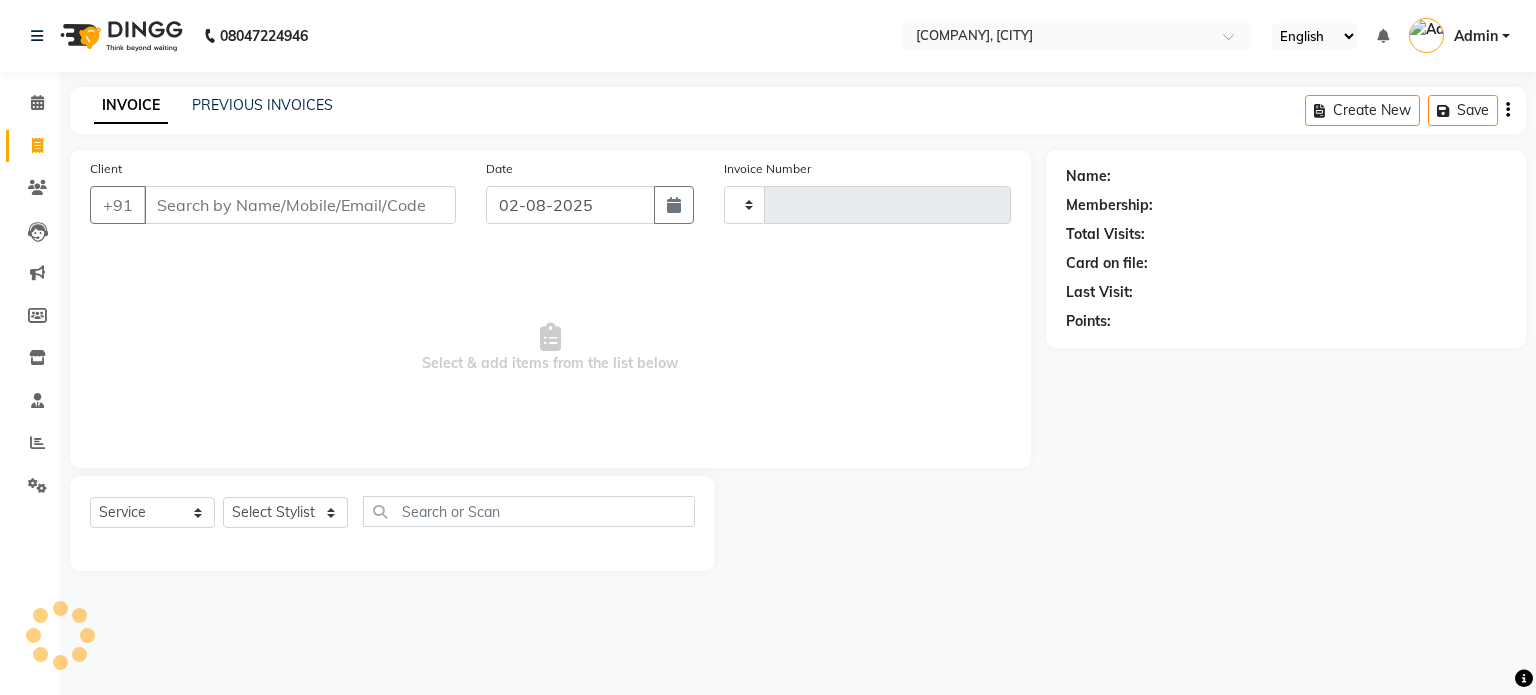 type on "0627" 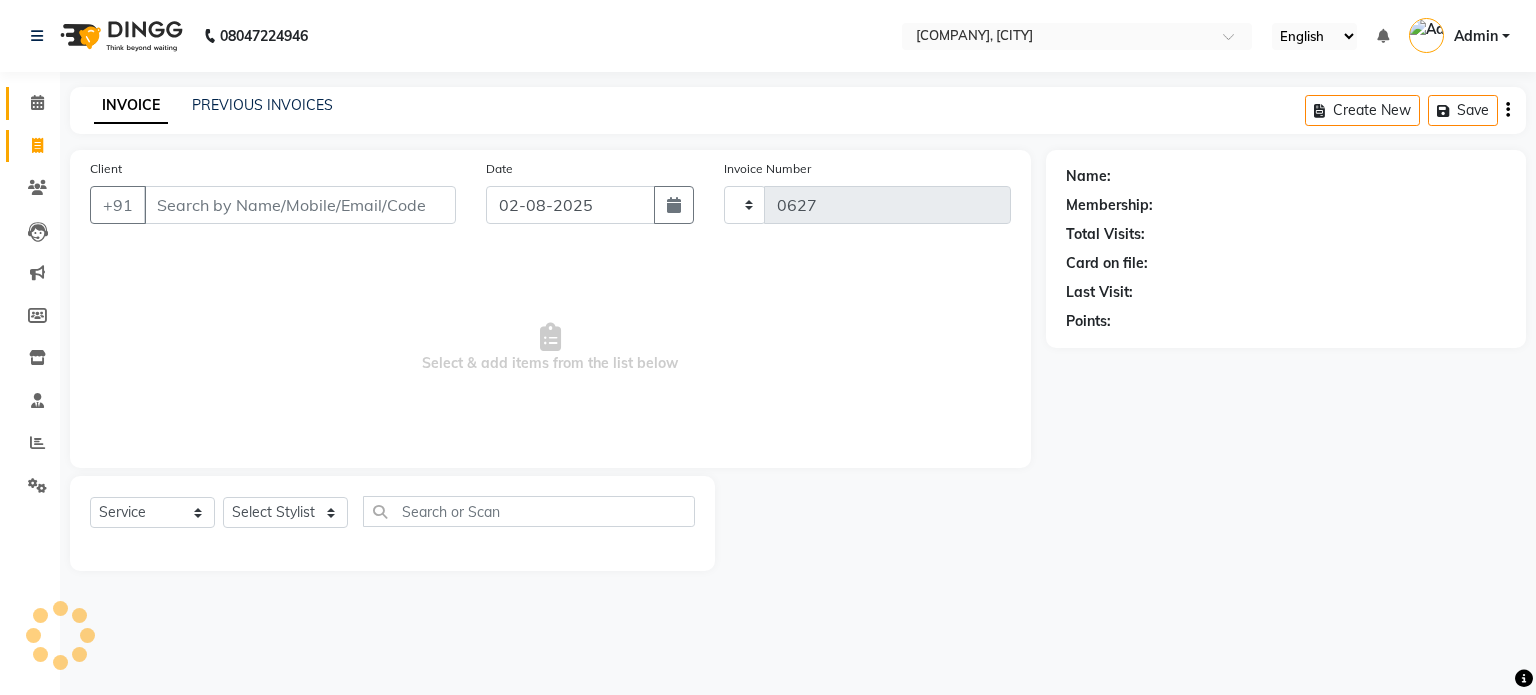 select on "6719" 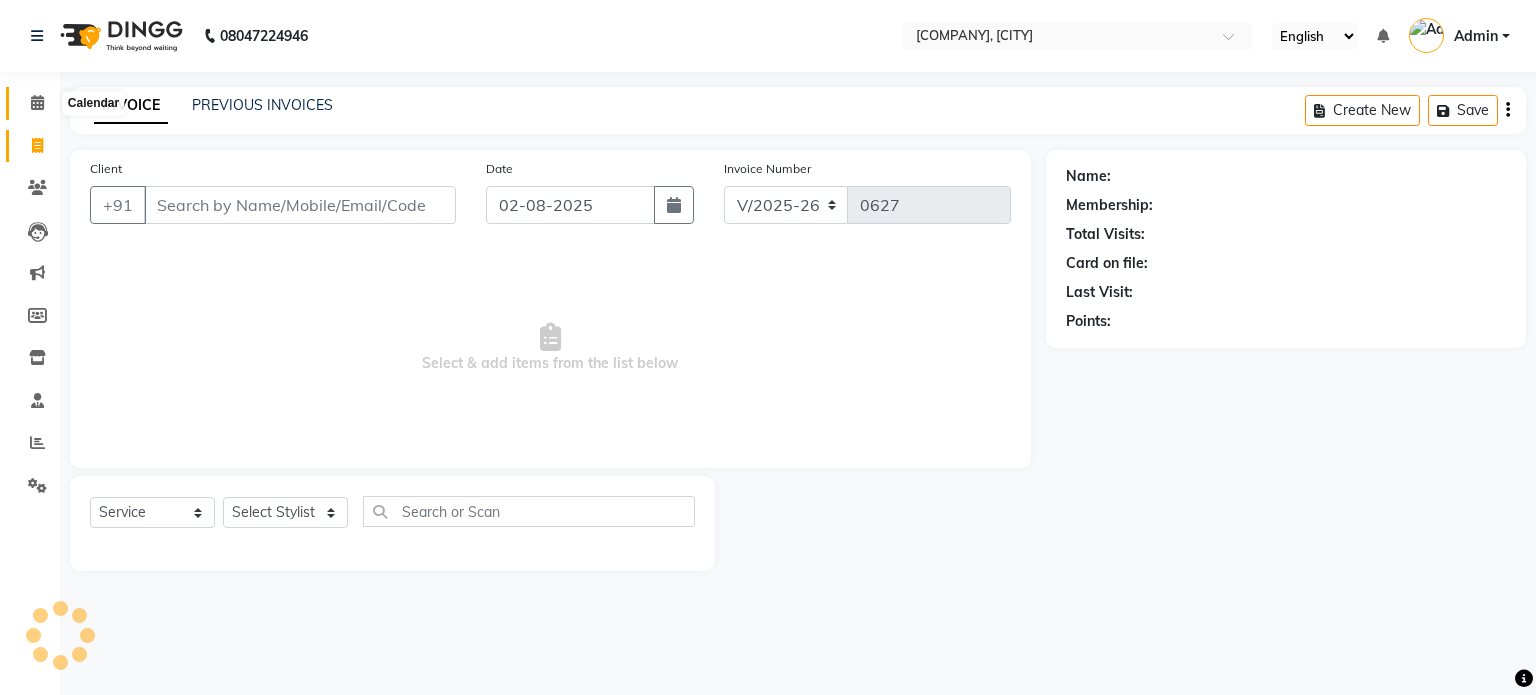click 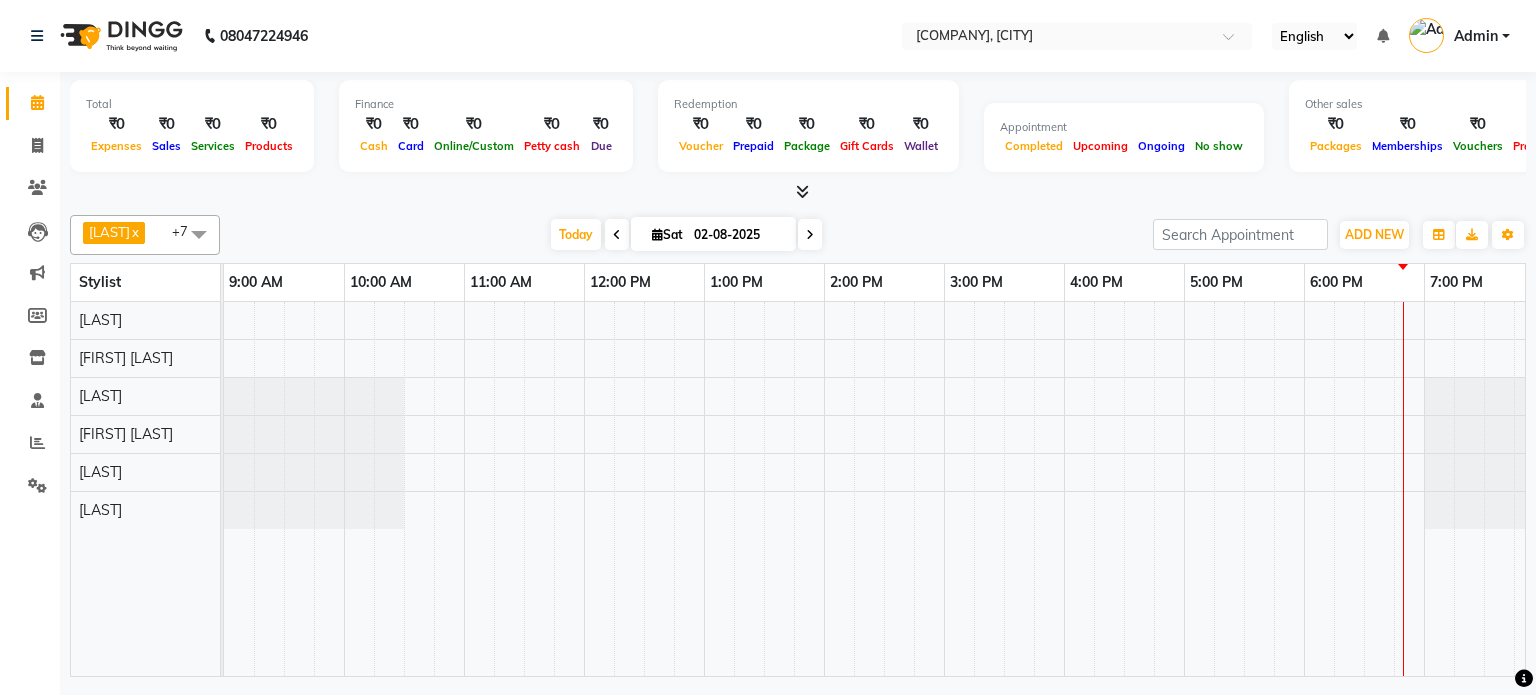 scroll, scrollTop: 0, scrollLeft: 18, axis: horizontal 